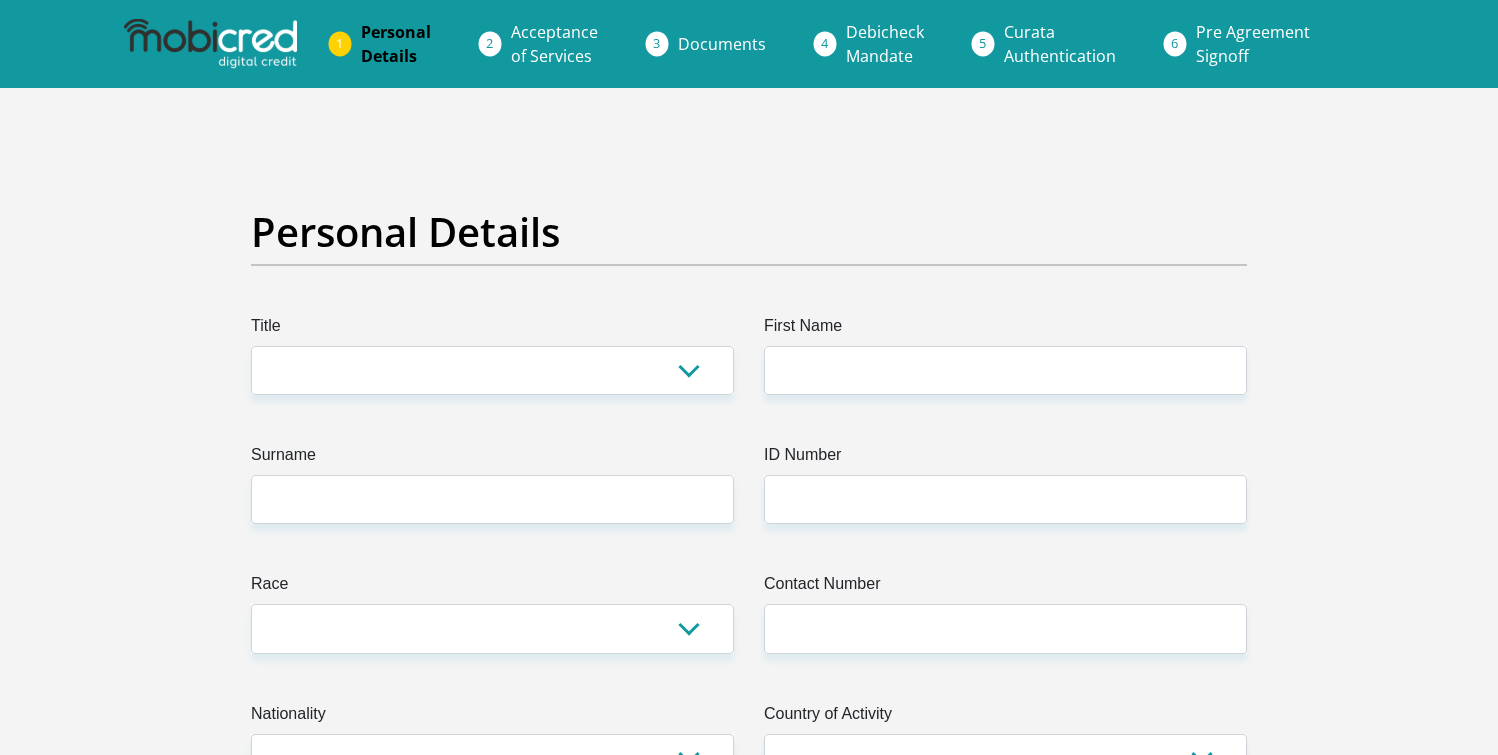 scroll, scrollTop: 0, scrollLeft: 0, axis: both 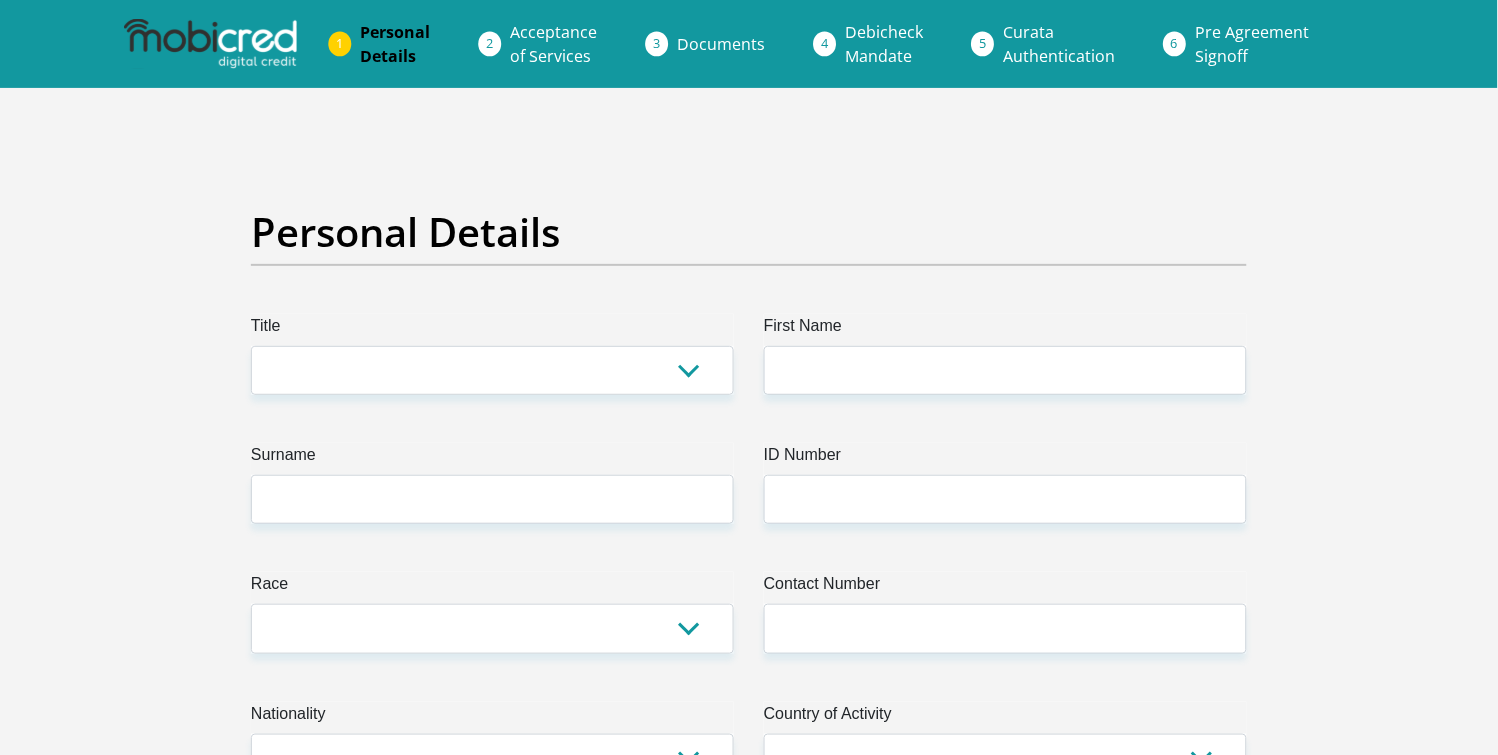 select on "Mr" 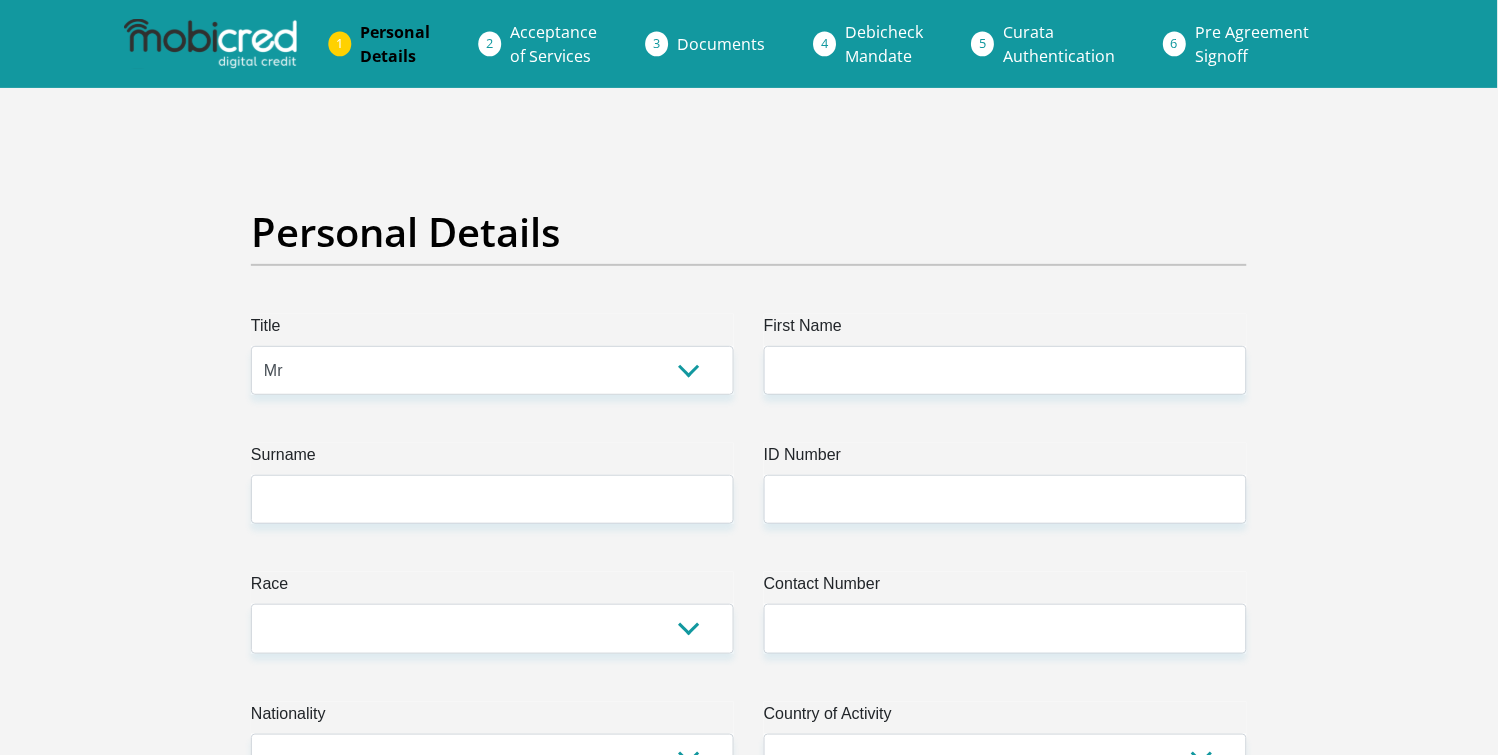 click on "Mr
Ms
Mrs
Dr
[PERSON_NAME]" at bounding box center (492, 370) 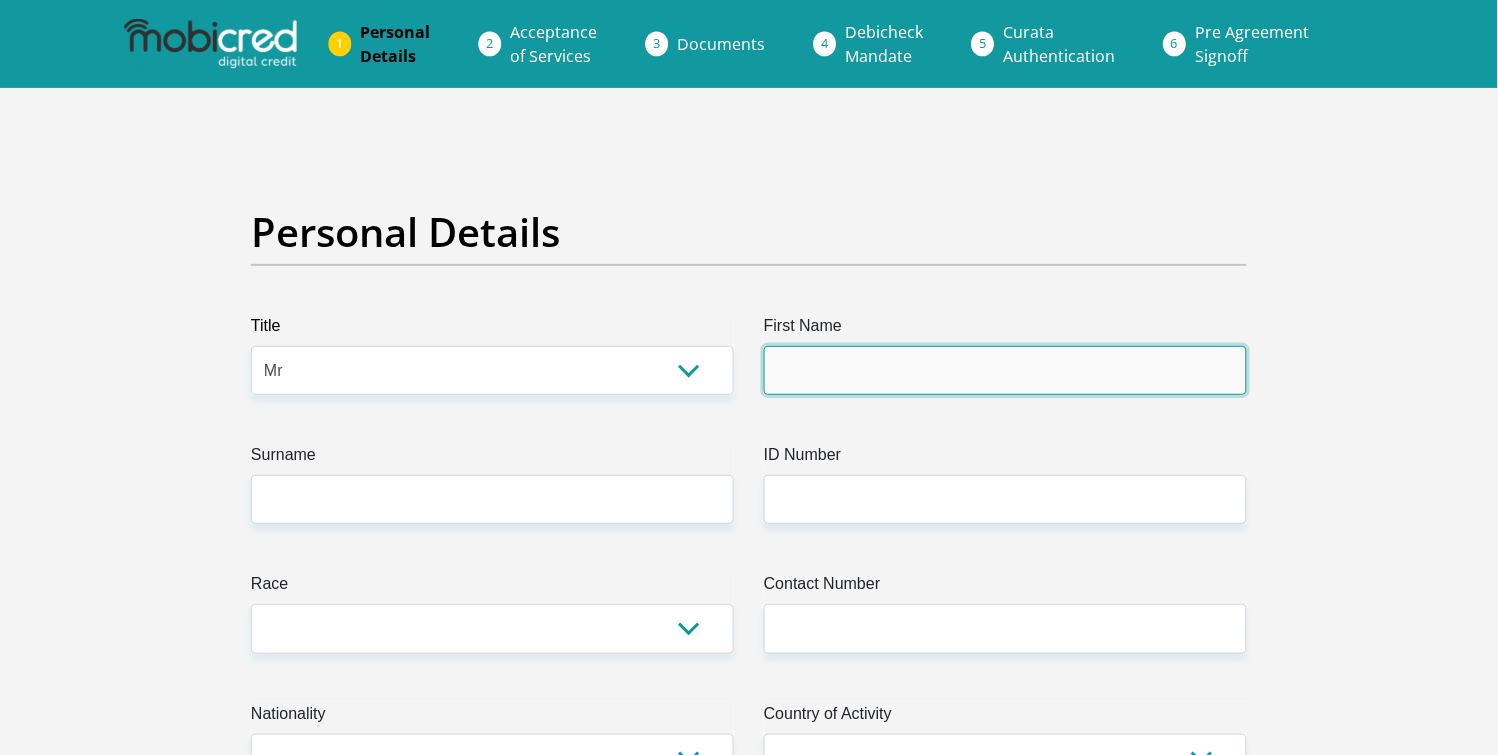 click on "First Name" at bounding box center (1005, 370) 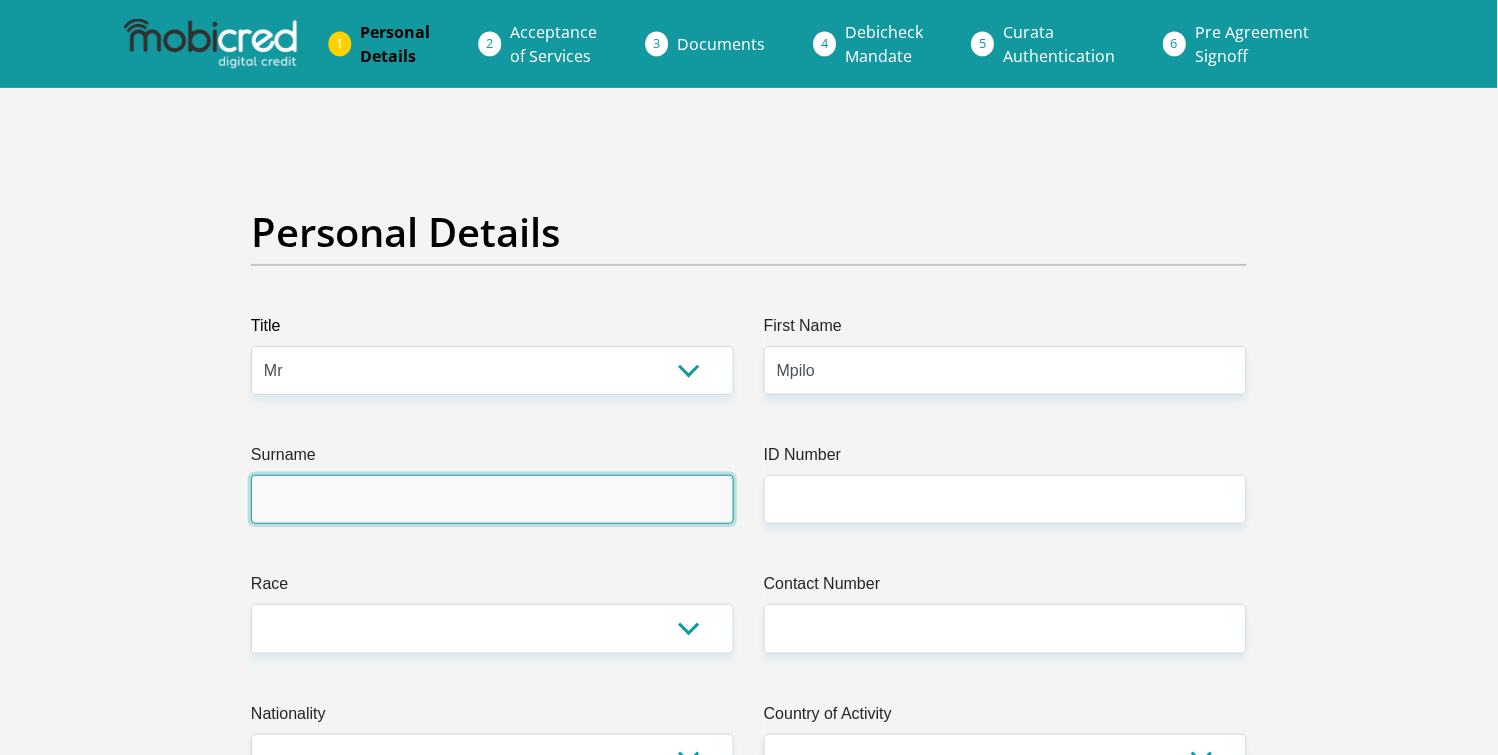 type on "Mthuli" 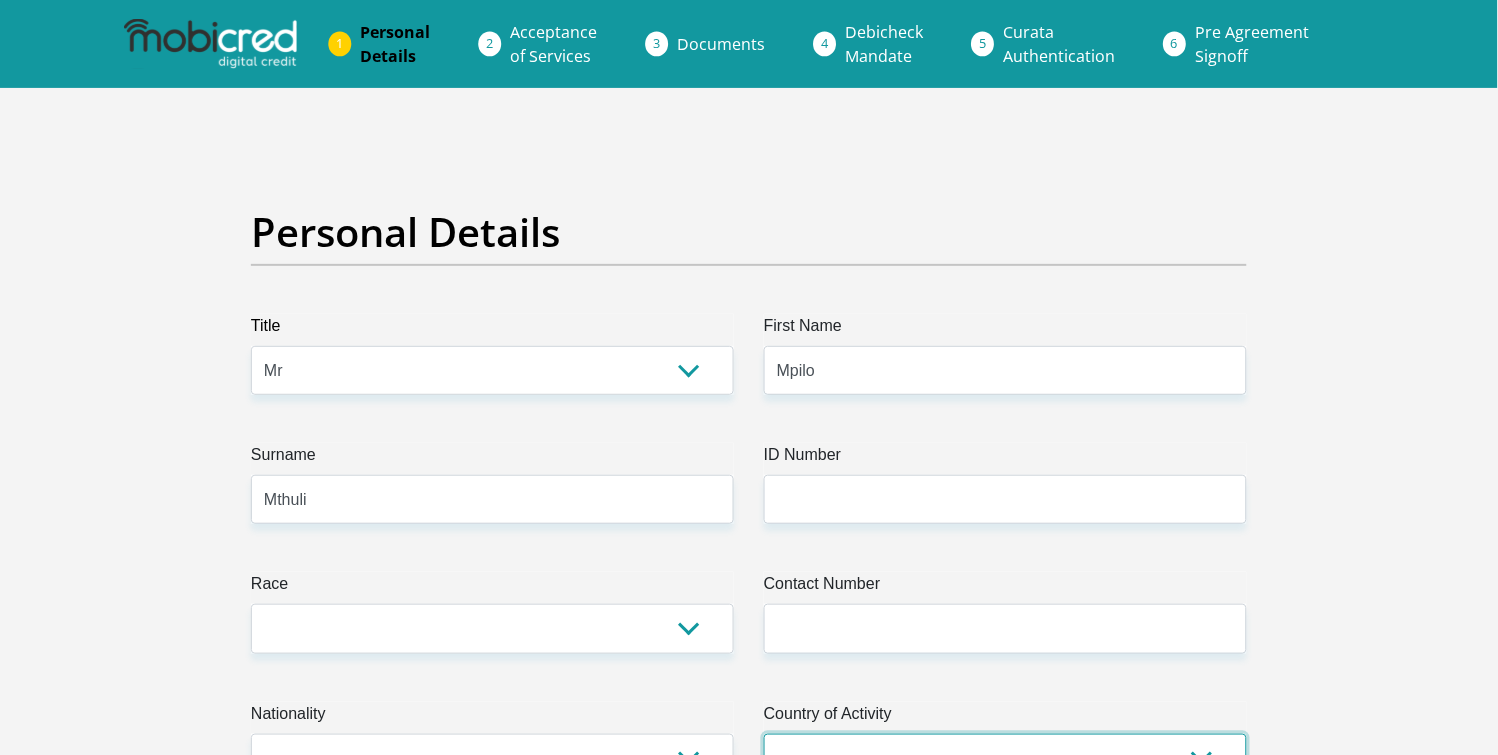 select on "ZAF" 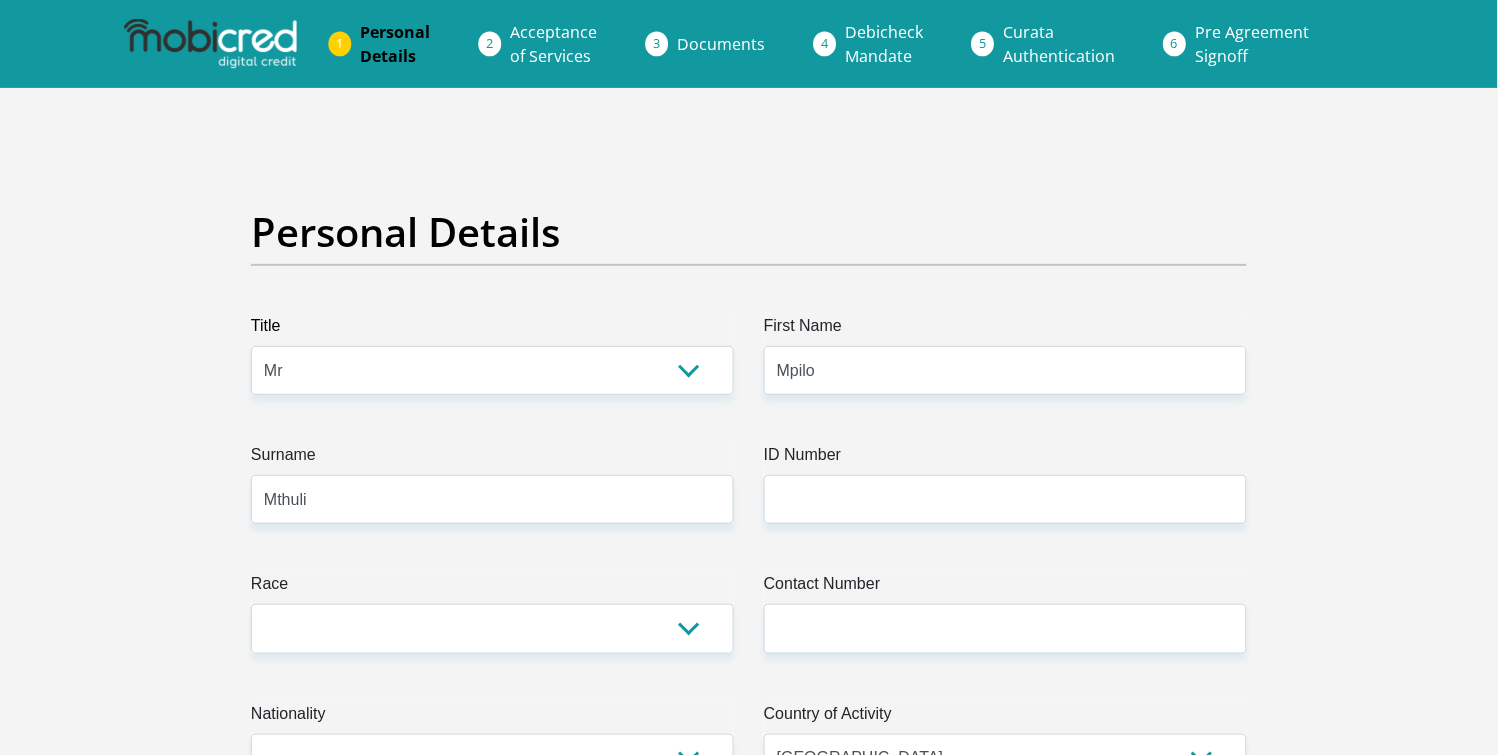 type on "[STREET_ADDRESS][PERSON_NAME]" 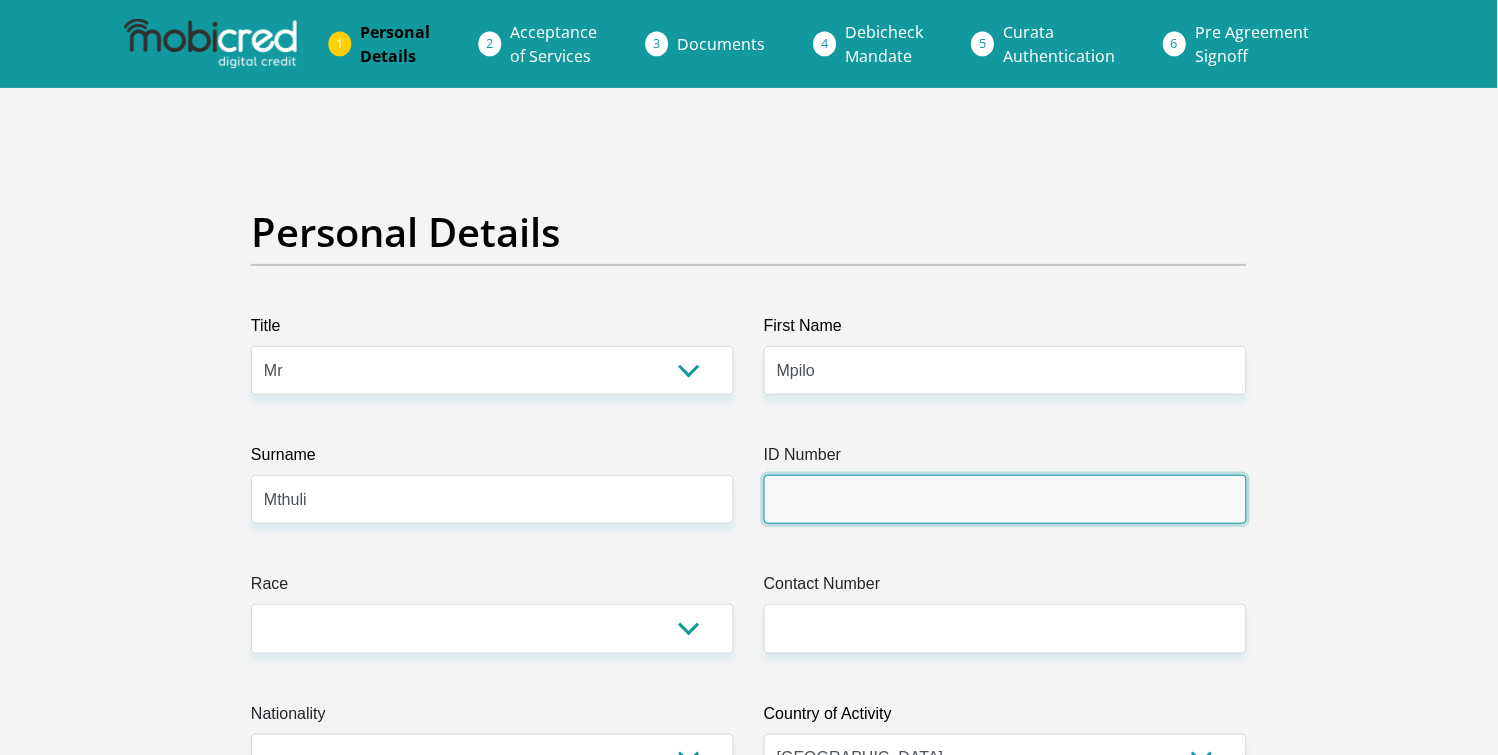 click on "ID Number" at bounding box center (1005, 499) 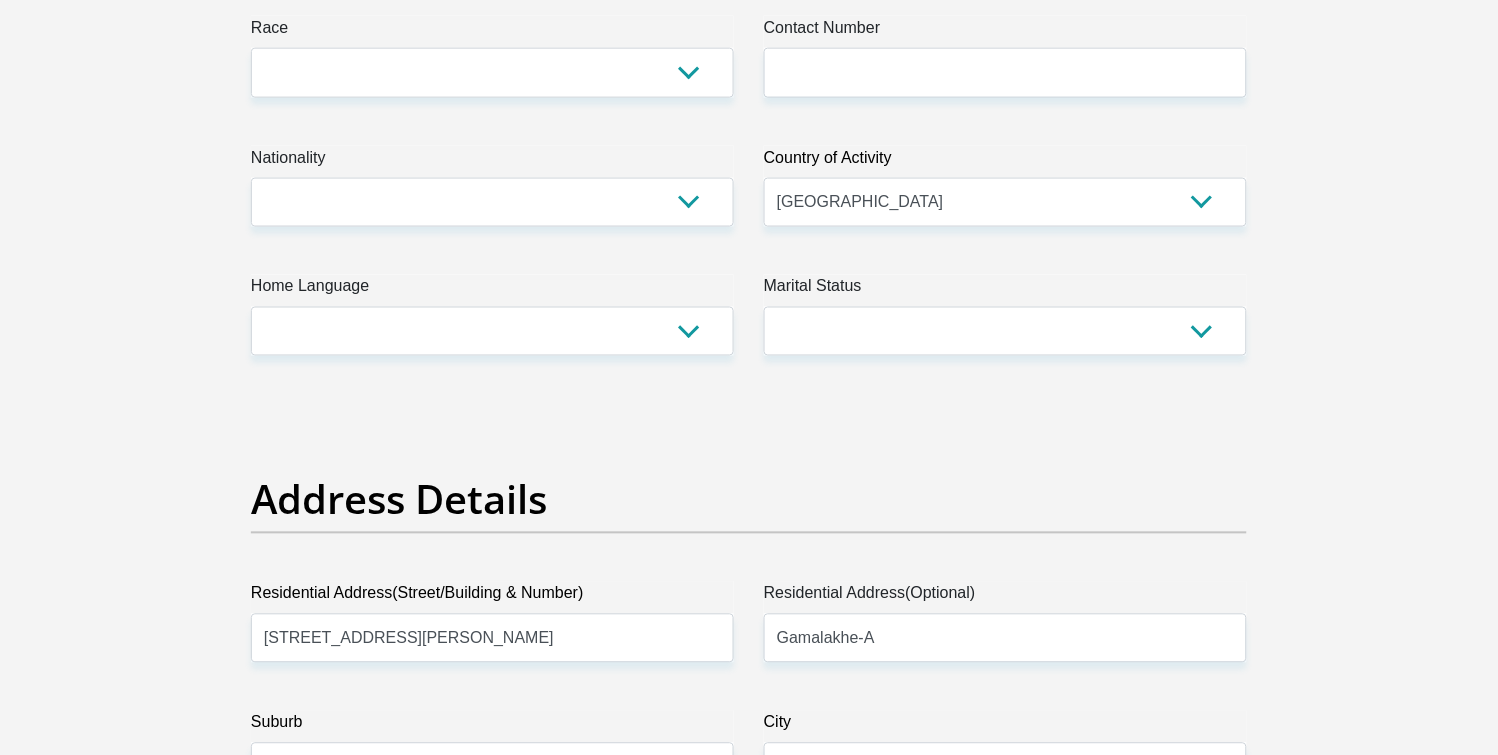 scroll, scrollTop: 571, scrollLeft: 0, axis: vertical 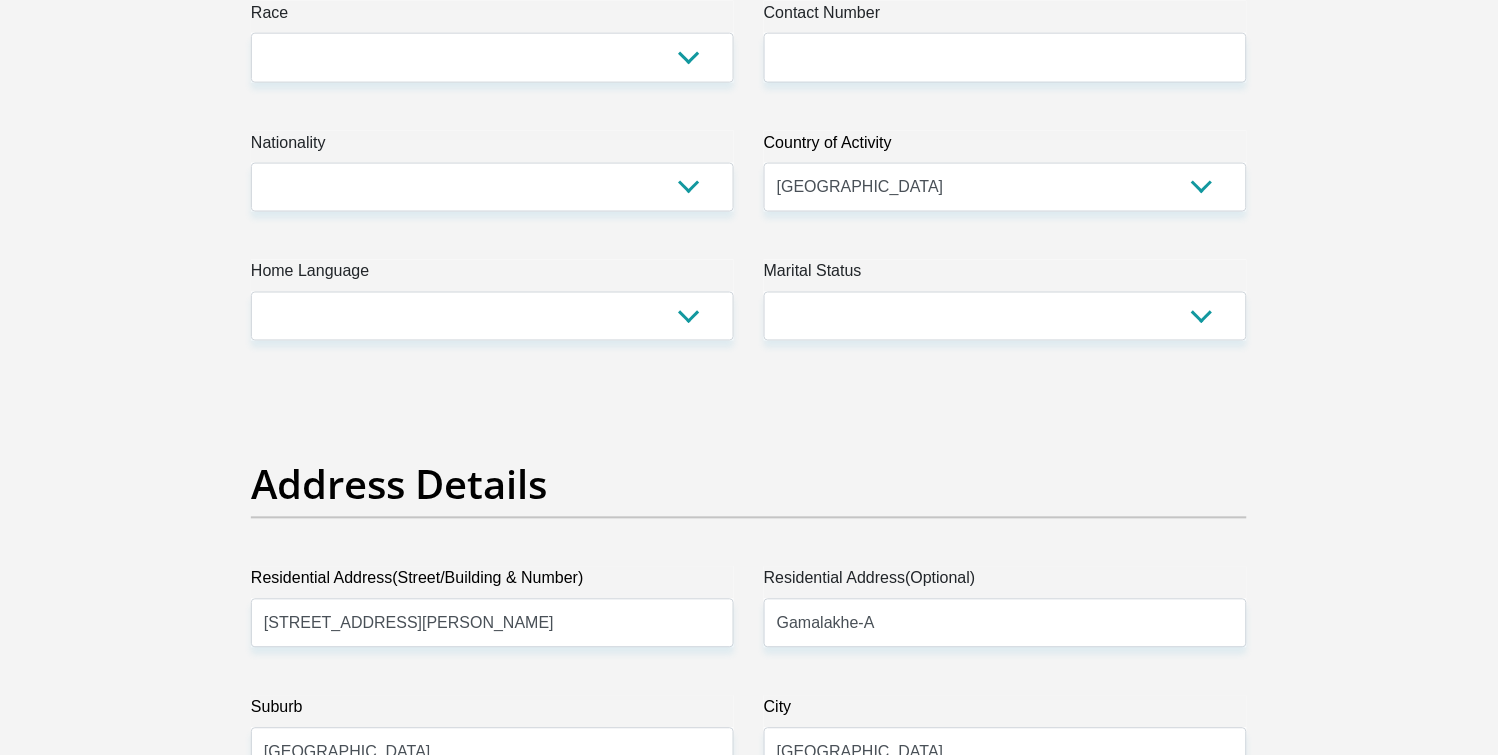 type on "9809156128089" 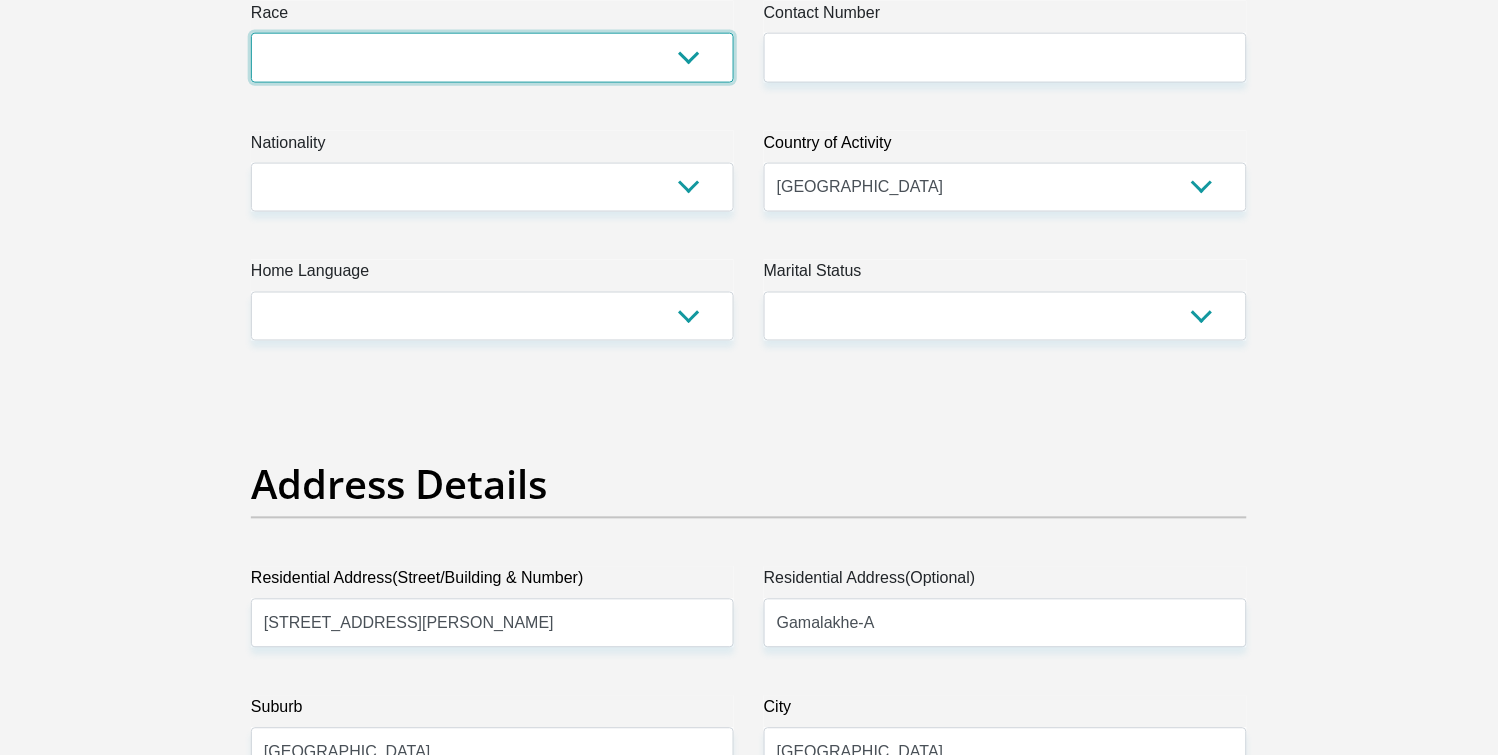 click on "Black
Coloured
Indian
White
Other" at bounding box center [492, 57] 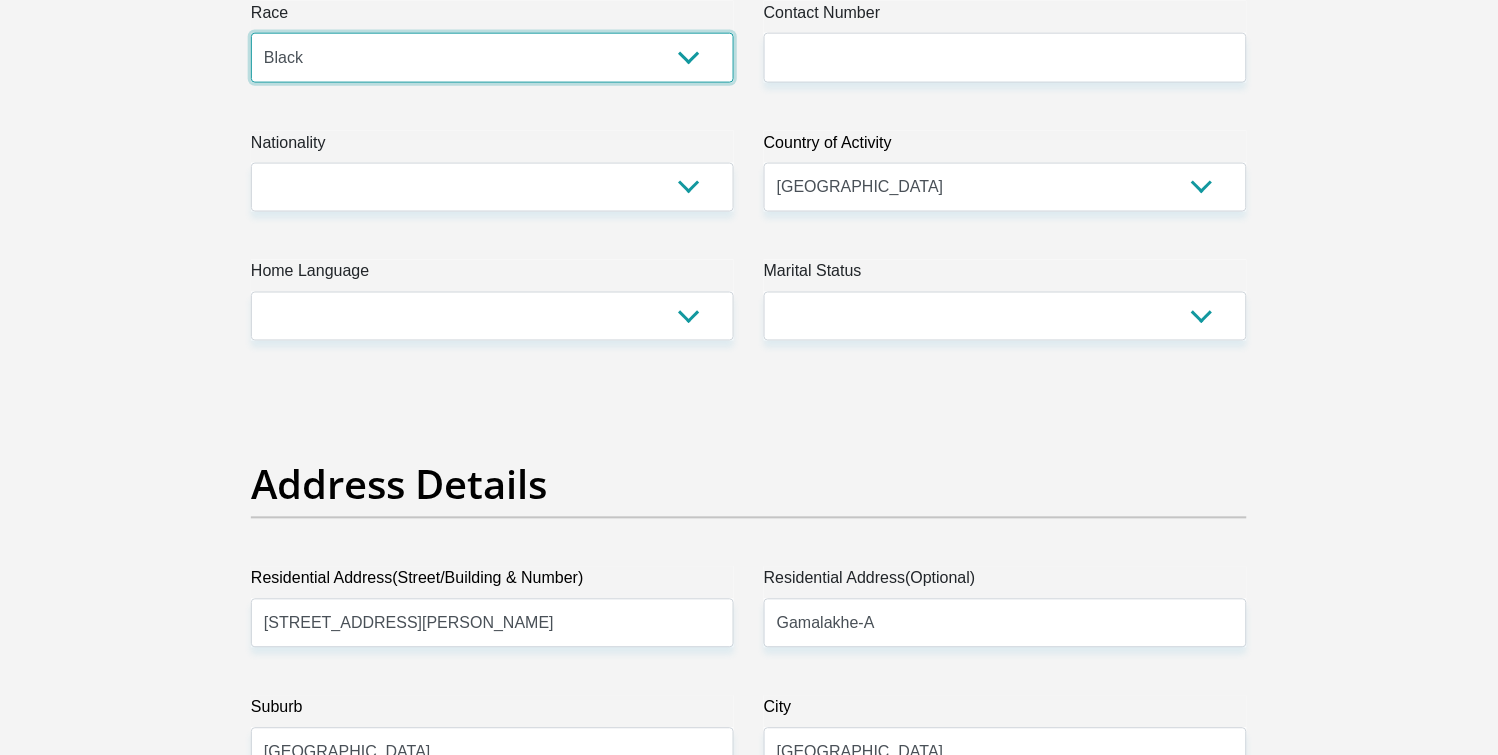 click on "Black
Coloured
Indian
White
Other" at bounding box center (492, 57) 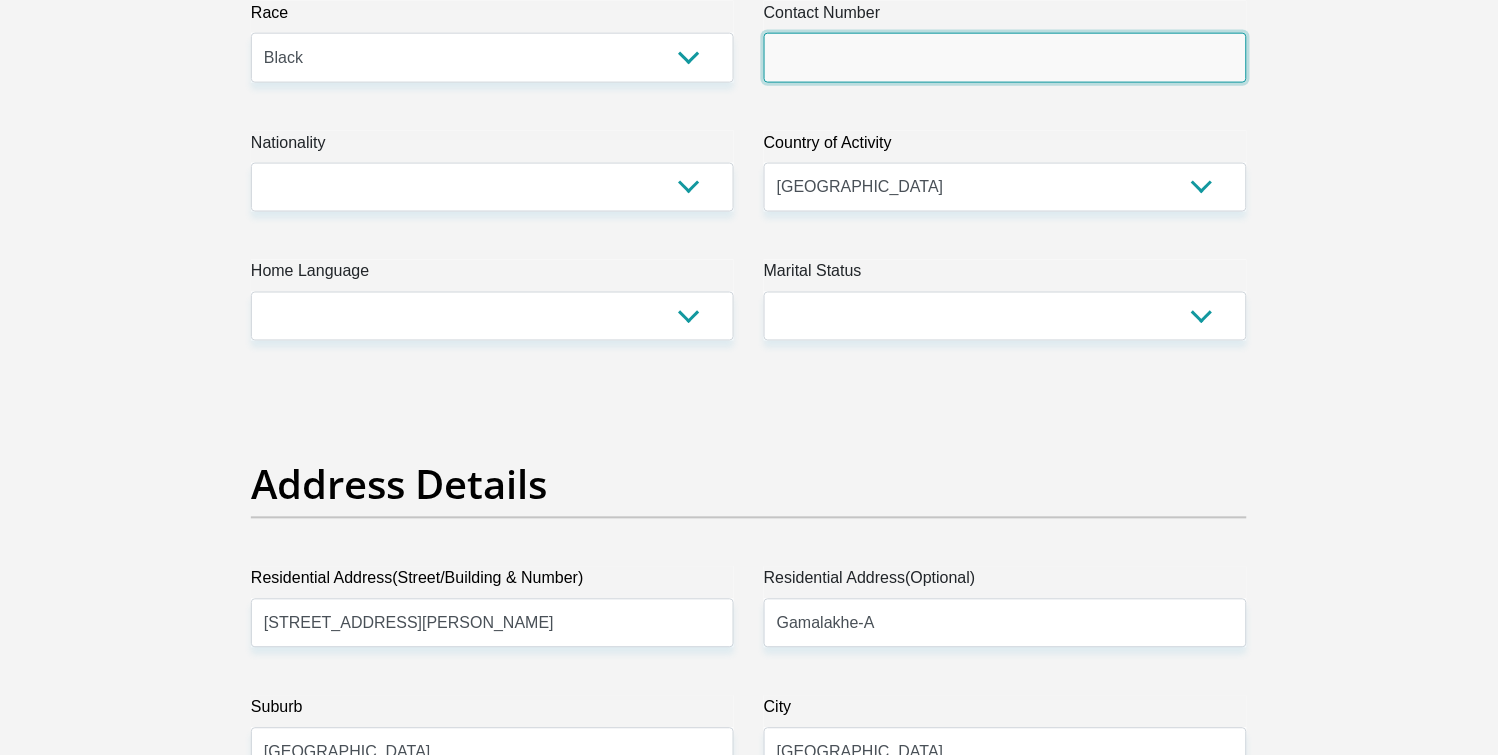 click on "Contact Number" at bounding box center [1005, 57] 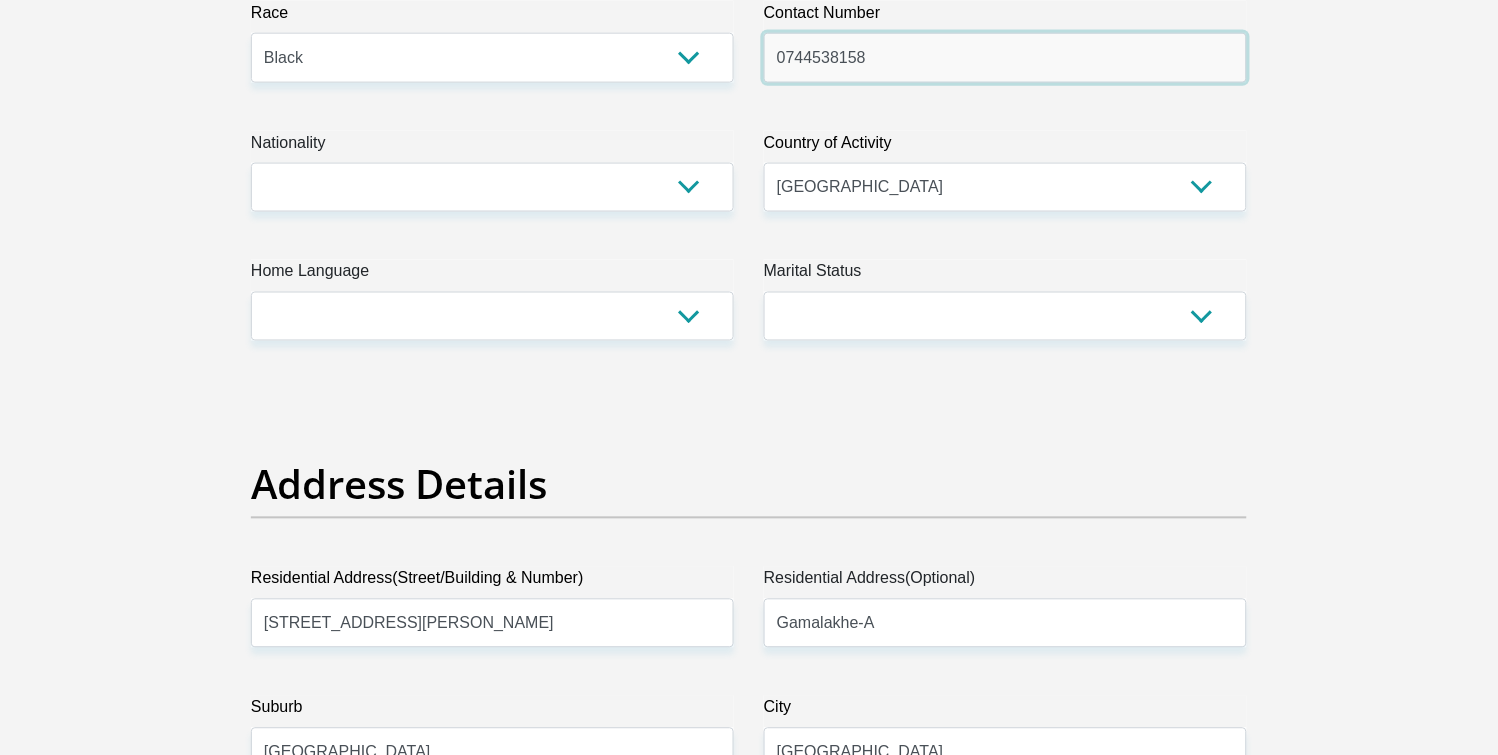 type on "0744538158" 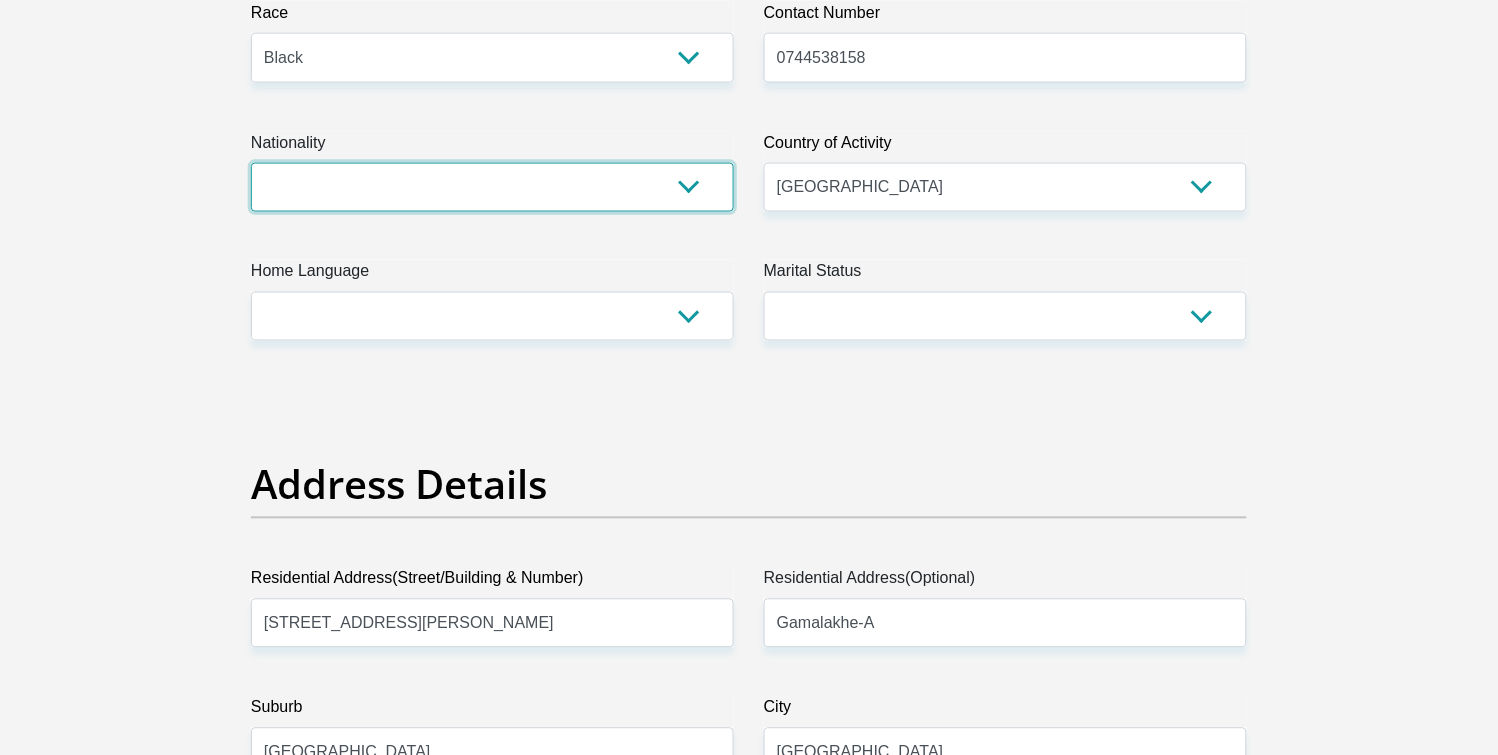 click on "[GEOGRAPHIC_DATA]
[GEOGRAPHIC_DATA]
[GEOGRAPHIC_DATA]
[GEOGRAPHIC_DATA]
[GEOGRAPHIC_DATA]
[GEOGRAPHIC_DATA] [GEOGRAPHIC_DATA]
[GEOGRAPHIC_DATA]
[GEOGRAPHIC_DATA]
[GEOGRAPHIC_DATA]
[GEOGRAPHIC_DATA]
[GEOGRAPHIC_DATA]
[GEOGRAPHIC_DATA]
[GEOGRAPHIC_DATA]
[GEOGRAPHIC_DATA]
[GEOGRAPHIC_DATA]
[DATE][GEOGRAPHIC_DATA]
[GEOGRAPHIC_DATA]
[GEOGRAPHIC_DATA]
[GEOGRAPHIC_DATA]
[GEOGRAPHIC_DATA]
[GEOGRAPHIC_DATA]
[GEOGRAPHIC_DATA]
[GEOGRAPHIC_DATA]
[GEOGRAPHIC_DATA]" at bounding box center [492, 187] 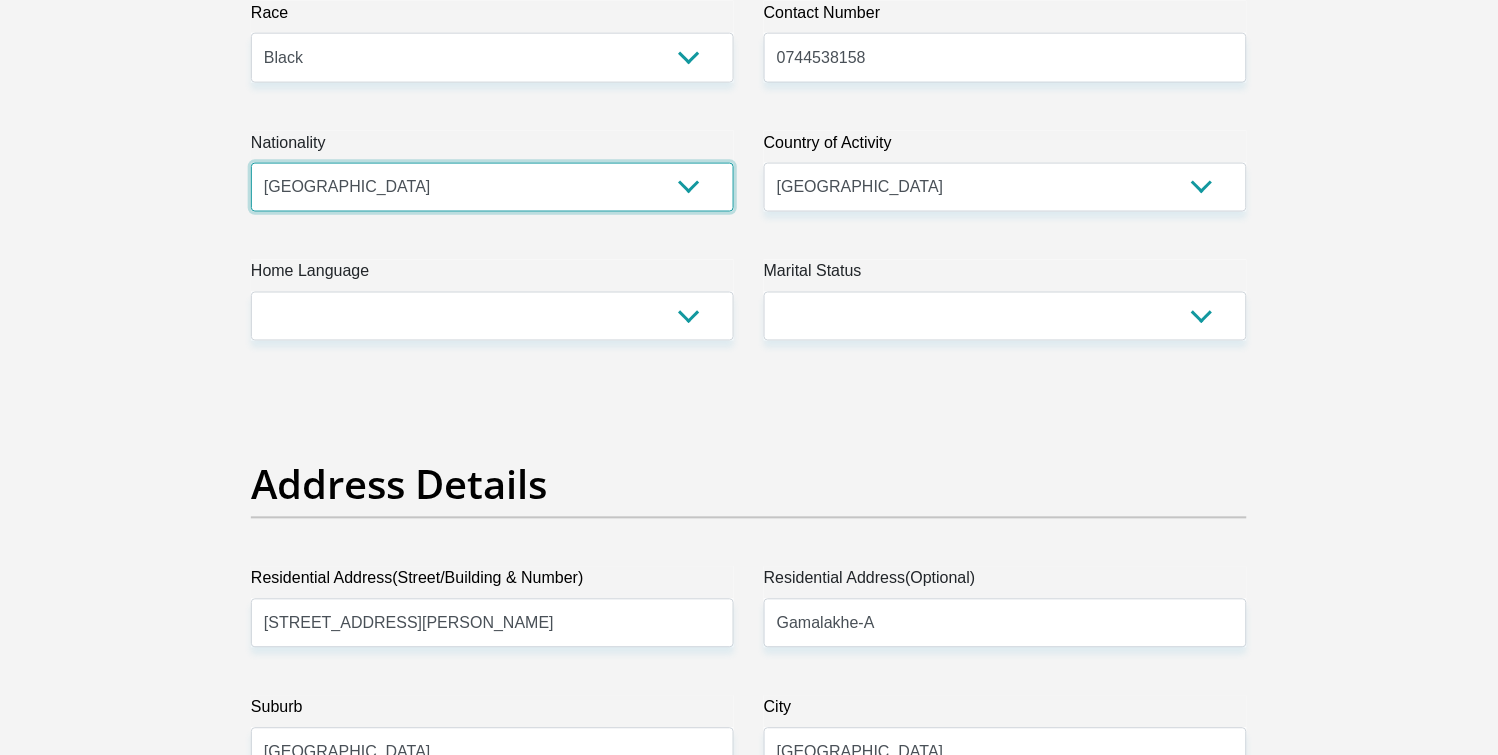 click on "[GEOGRAPHIC_DATA]
[GEOGRAPHIC_DATA]
[GEOGRAPHIC_DATA]
[GEOGRAPHIC_DATA]
[GEOGRAPHIC_DATA]
[GEOGRAPHIC_DATA] [GEOGRAPHIC_DATA]
[GEOGRAPHIC_DATA]
[GEOGRAPHIC_DATA]
[GEOGRAPHIC_DATA]
[GEOGRAPHIC_DATA]
[GEOGRAPHIC_DATA]
[GEOGRAPHIC_DATA]
[GEOGRAPHIC_DATA]
[GEOGRAPHIC_DATA]
[GEOGRAPHIC_DATA]
[DATE][GEOGRAPHIC_DATA]
[GEOGRAPHIC_DATA]
[GEOGRAPHIC_DATA]
[GEOGRAPHIC_DATA]
[GEOGRAPHIC_DATA]
[GEOGRAPHIC_DATA]
[GEOGRAPHIC_DATA]
[GEOGRAPHIC_DATA]
[GEOGRAPHIC_DATA]" at bounding box center [492, 187] 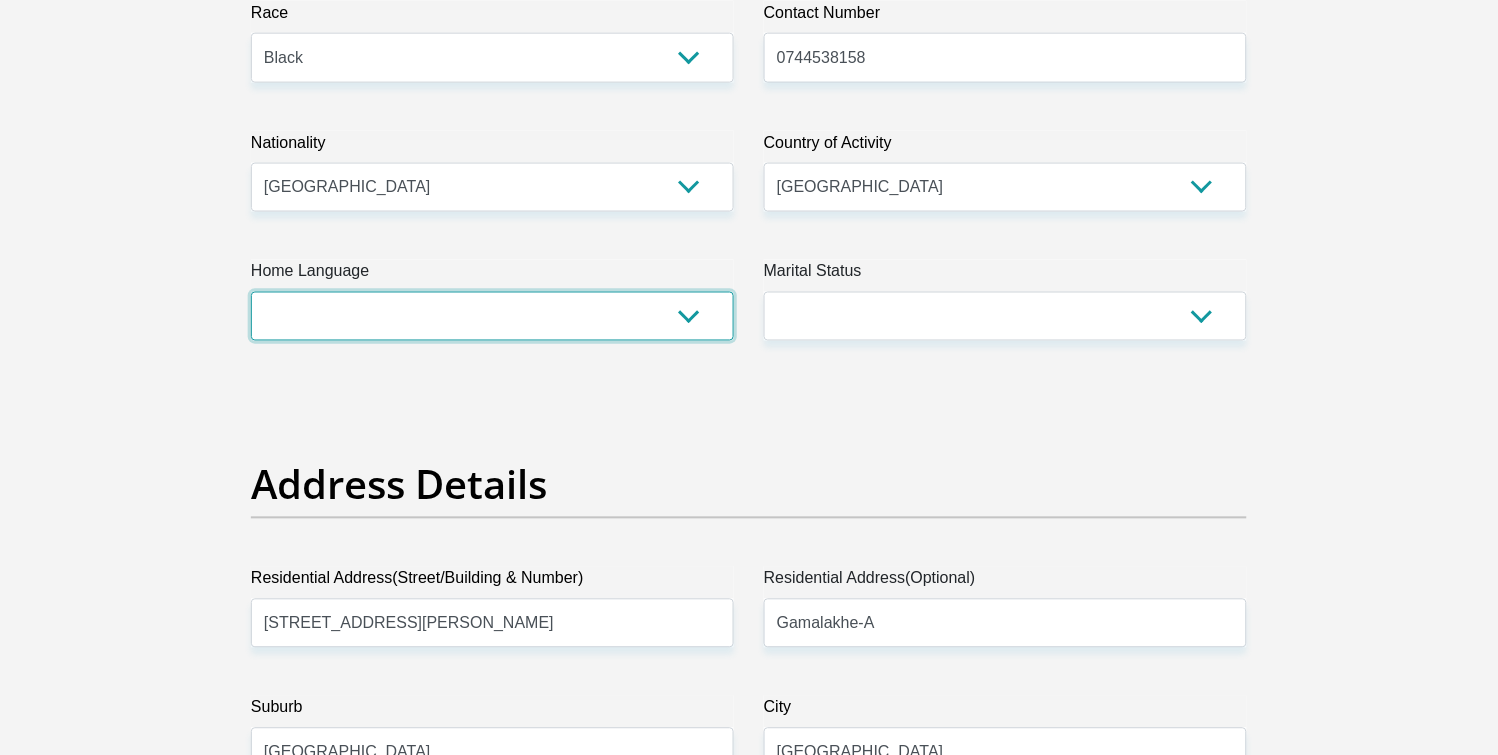 click on "Afrikaans
English
Sepedi
South Ndebele
Southern Sotho
Swati
Tsonga
Tswana
Venda
Xhosa
Zulu
Other" at bounding box center (492, 316) 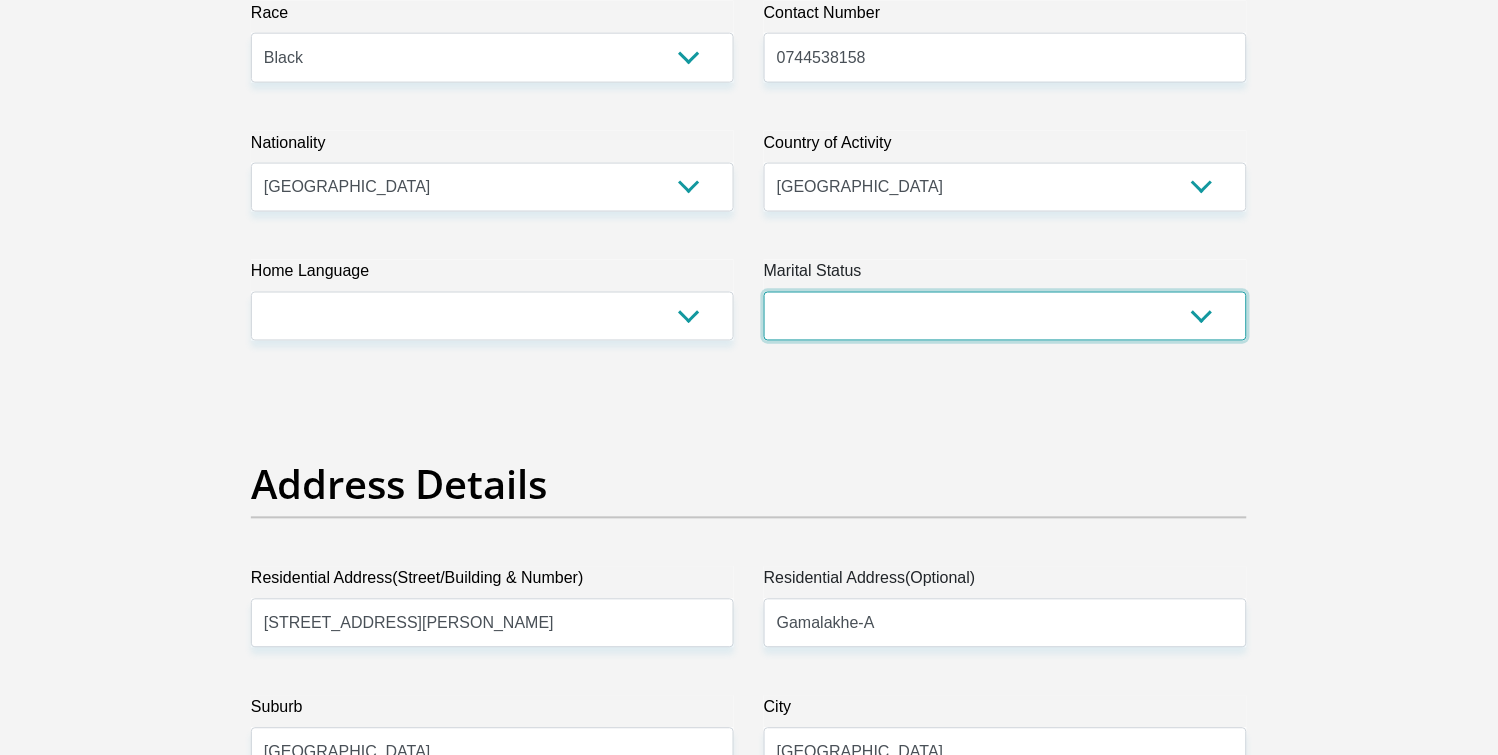 click on "Married ANC
Single
Divorced
Widowed
Married COP or Customary Law" at bounding box center [1005, 316] 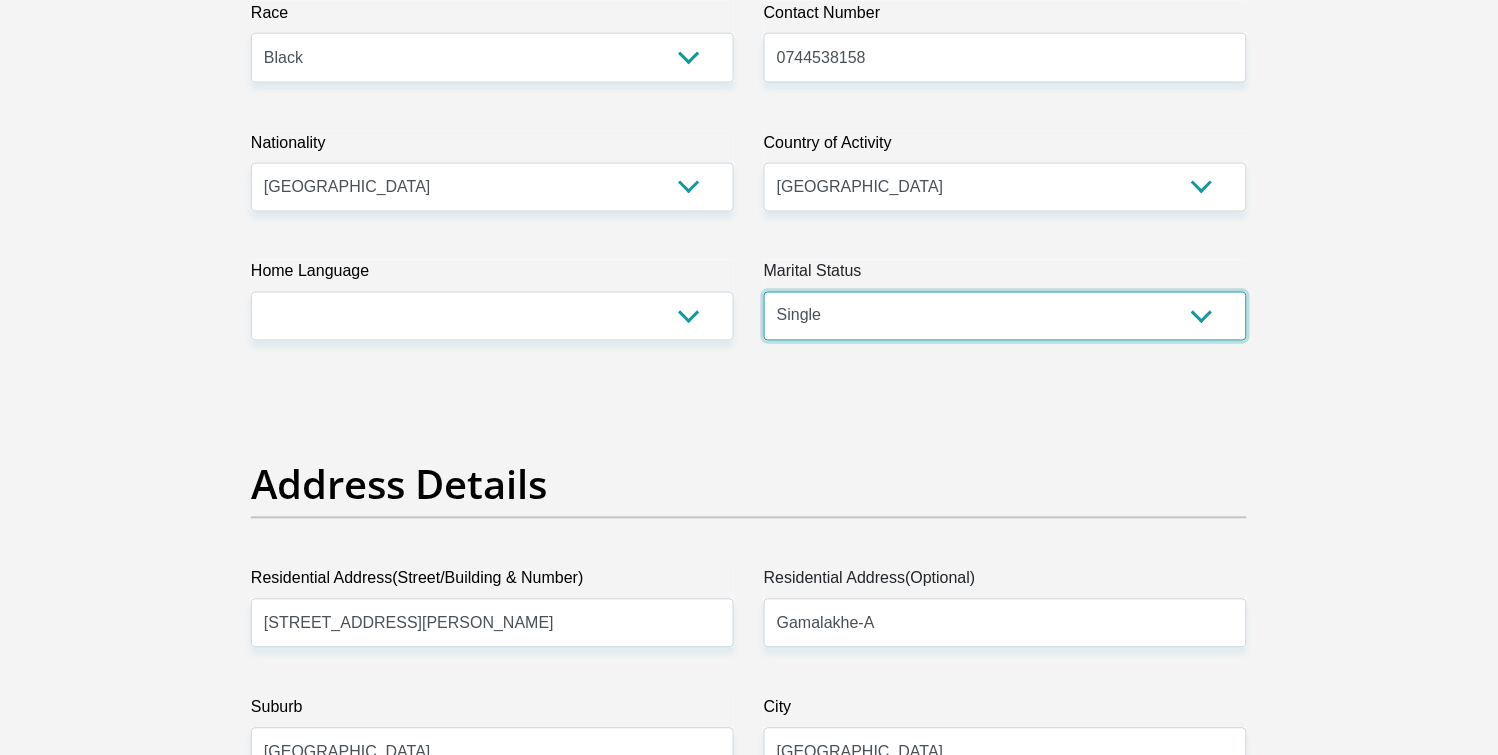 click on "Married ANC
Single
Divorced
Widowed
Married COP or Customary Law" at bounding box center (1005, 316) 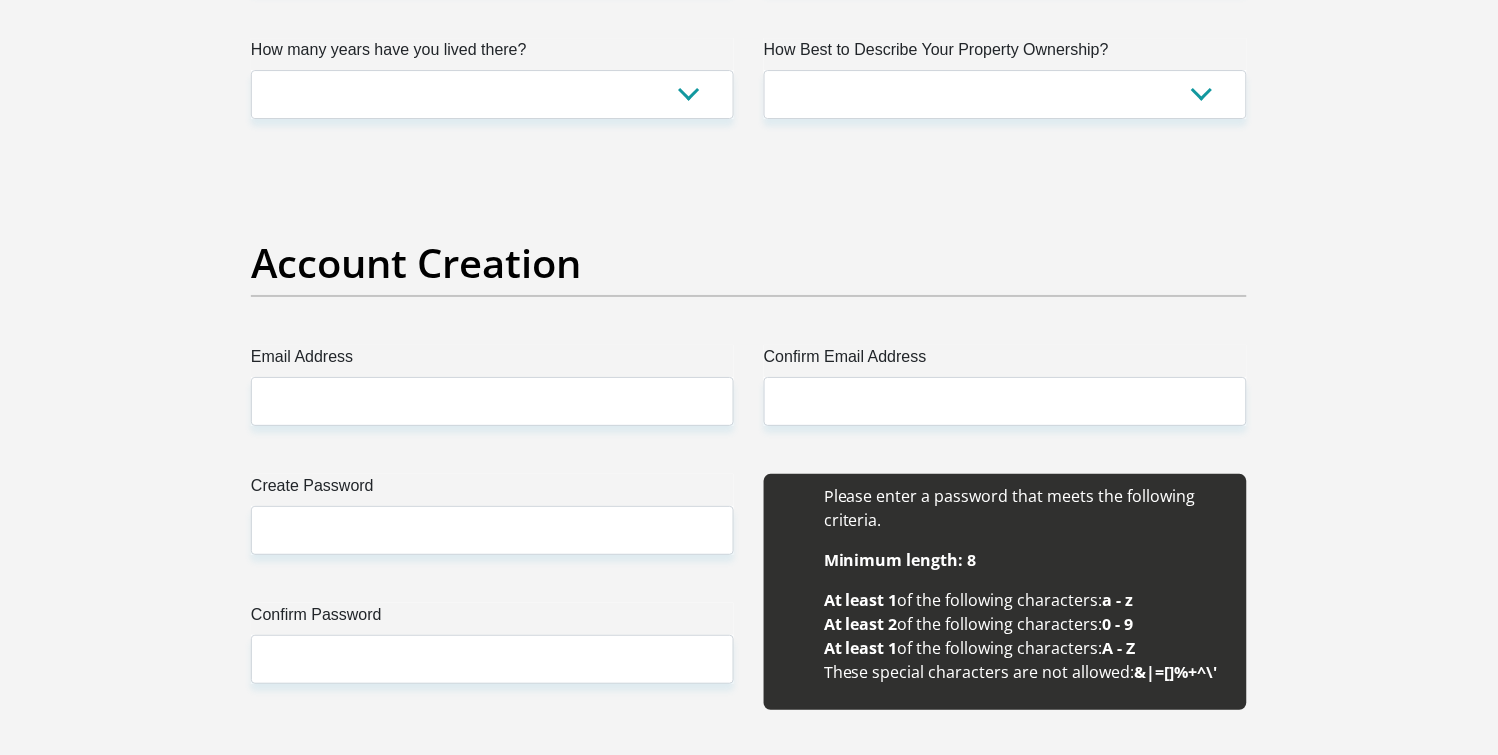 scroll, scrollTop: 1503, scrollLeft: 0, axis: vertical 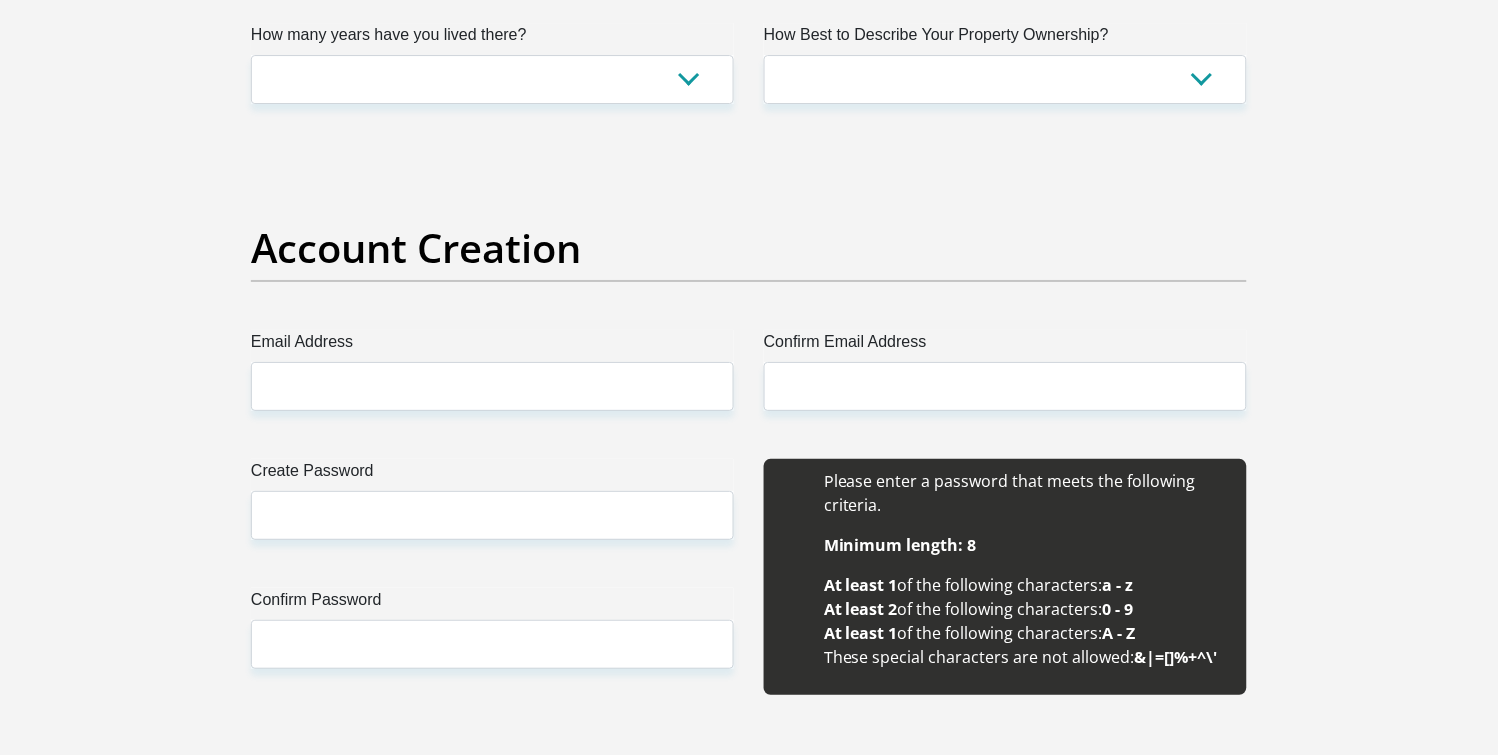 click on "Eastern Cape
Free State
[GEOGRAPHIC_DATA]
[GEOGRAPHIC_DATA][DATE]
[GEOGRAPHIC_DATA]
[GEOGRAPHIC_DATA]
[GEOGRAPHIC_DATA]
[GEOGRAPHIC_DATA]" at bounding box center (1005, -51) 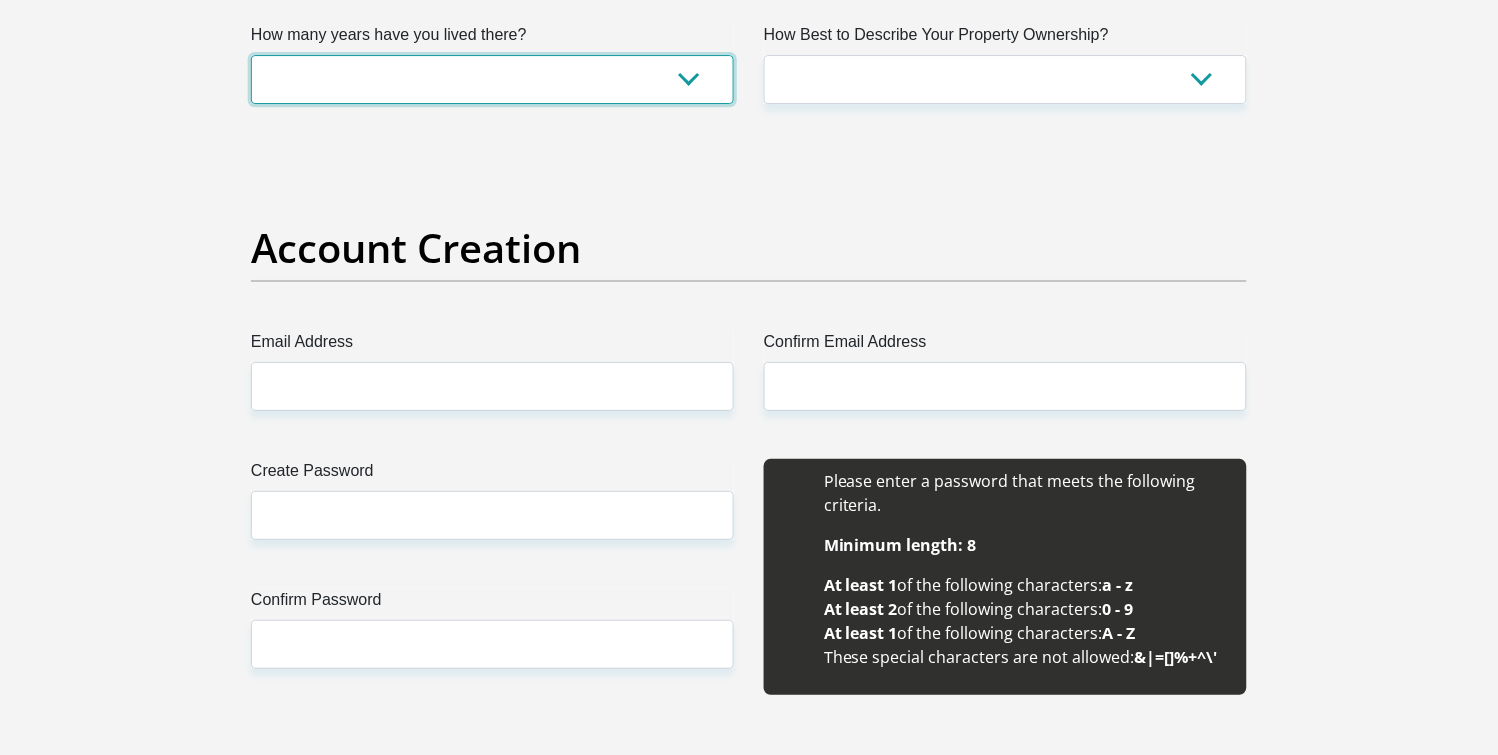 click on "less than 1 year
1-3 years
3-5 years
5+ years" at bounding box center [492, 79] 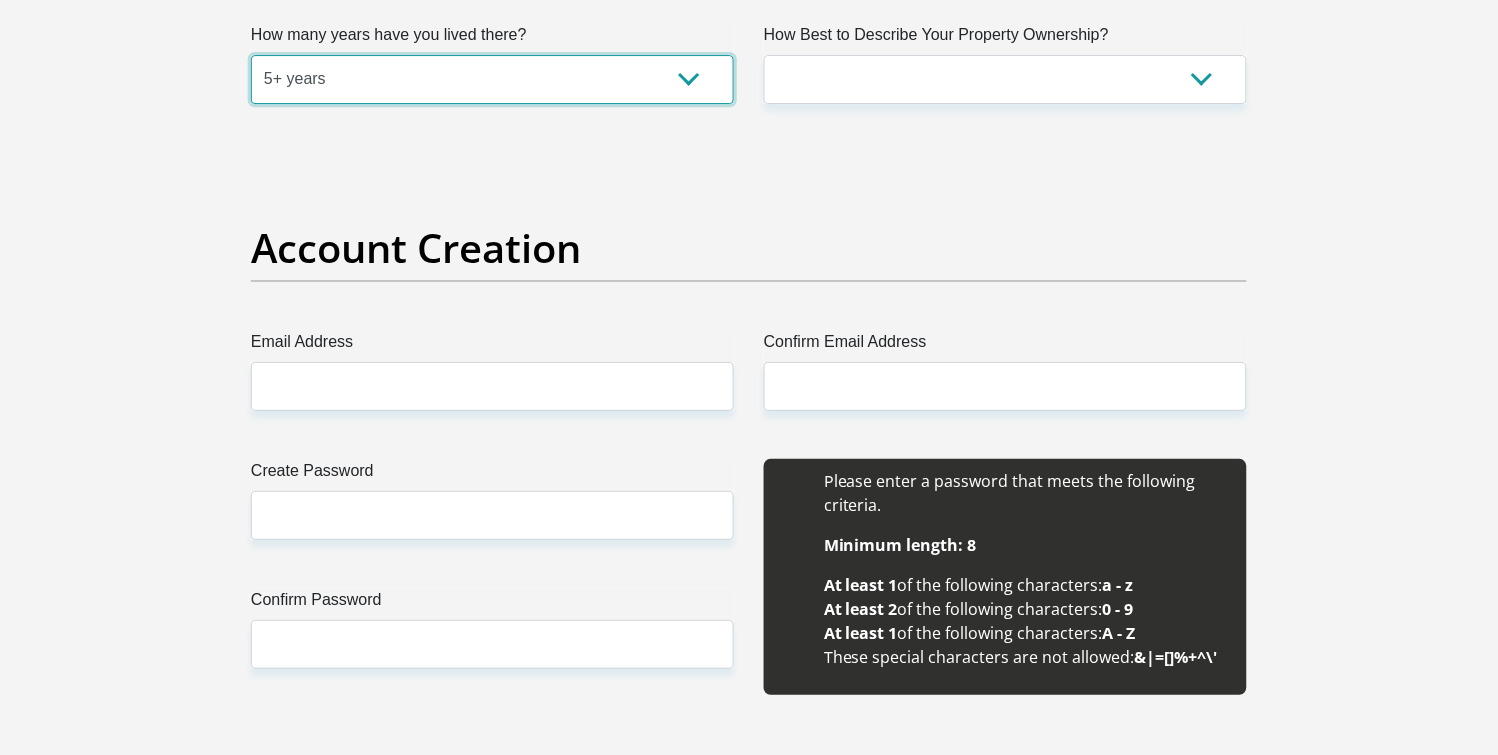 click on "less than 1 year
1-3 years
3-5 years
5+ years" at bounding box center [492, 79] 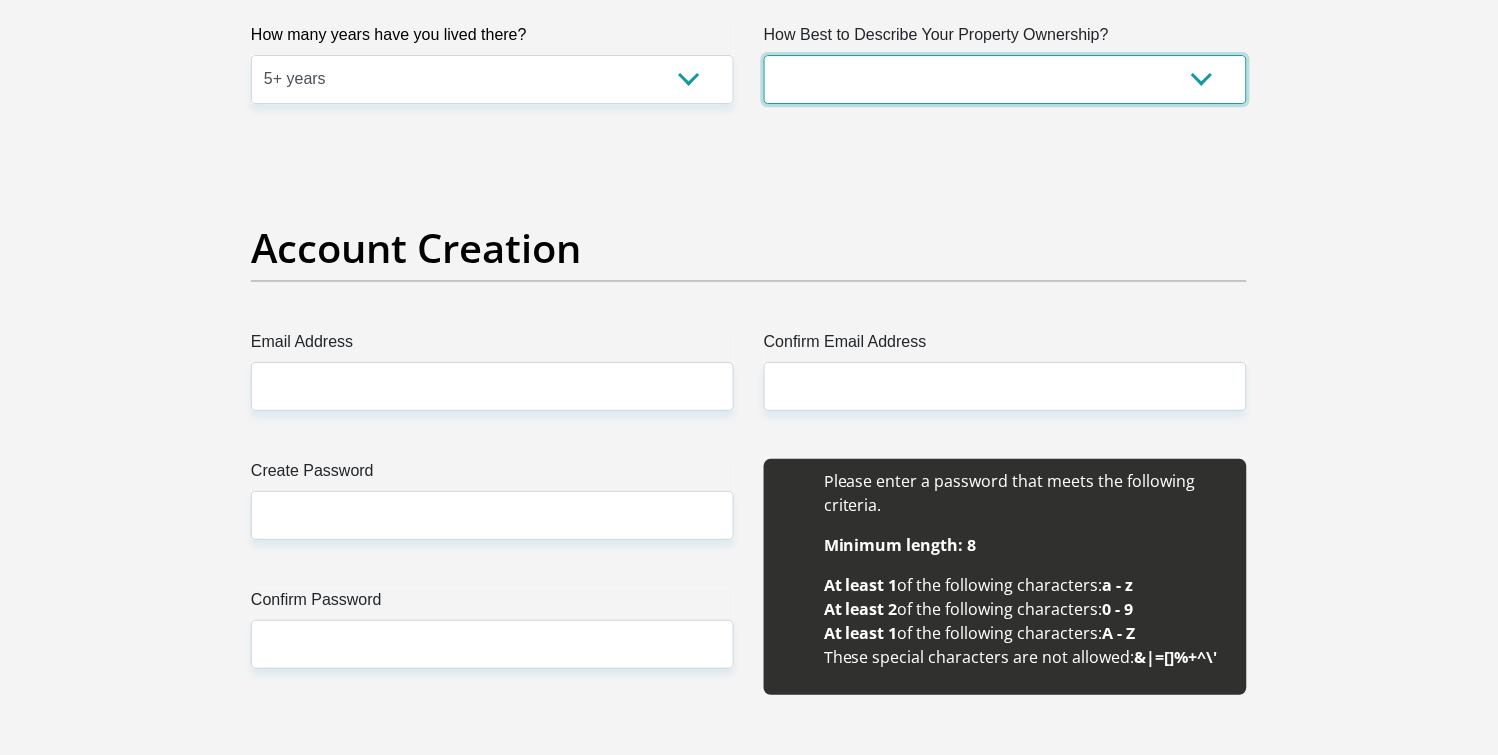 click on "Owned
Rented
Family Owned
Company Dwelling" at bounding box center [1005, 79] 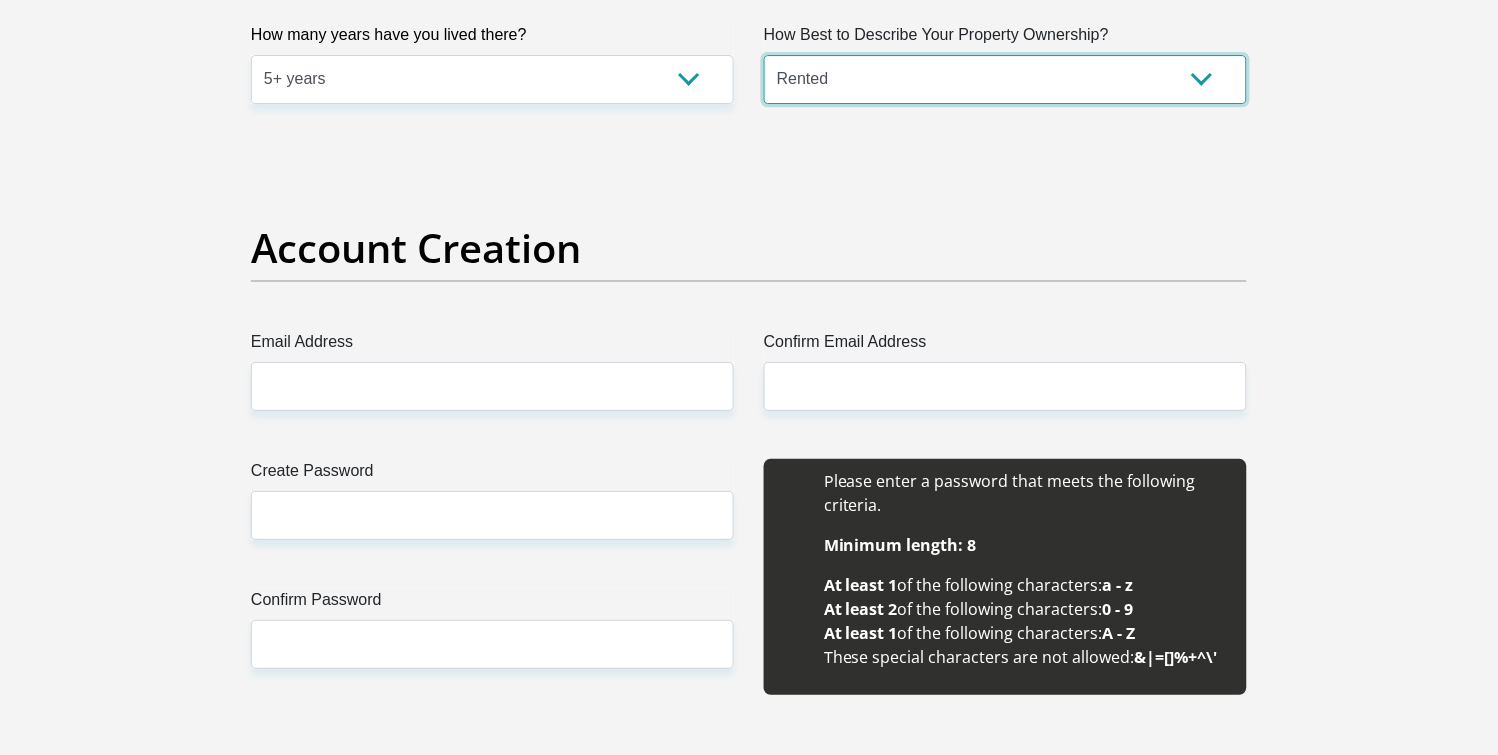 click on "Owned
Rented
Family Owned
Company Dwelling" at bounding box center [1005, 79] 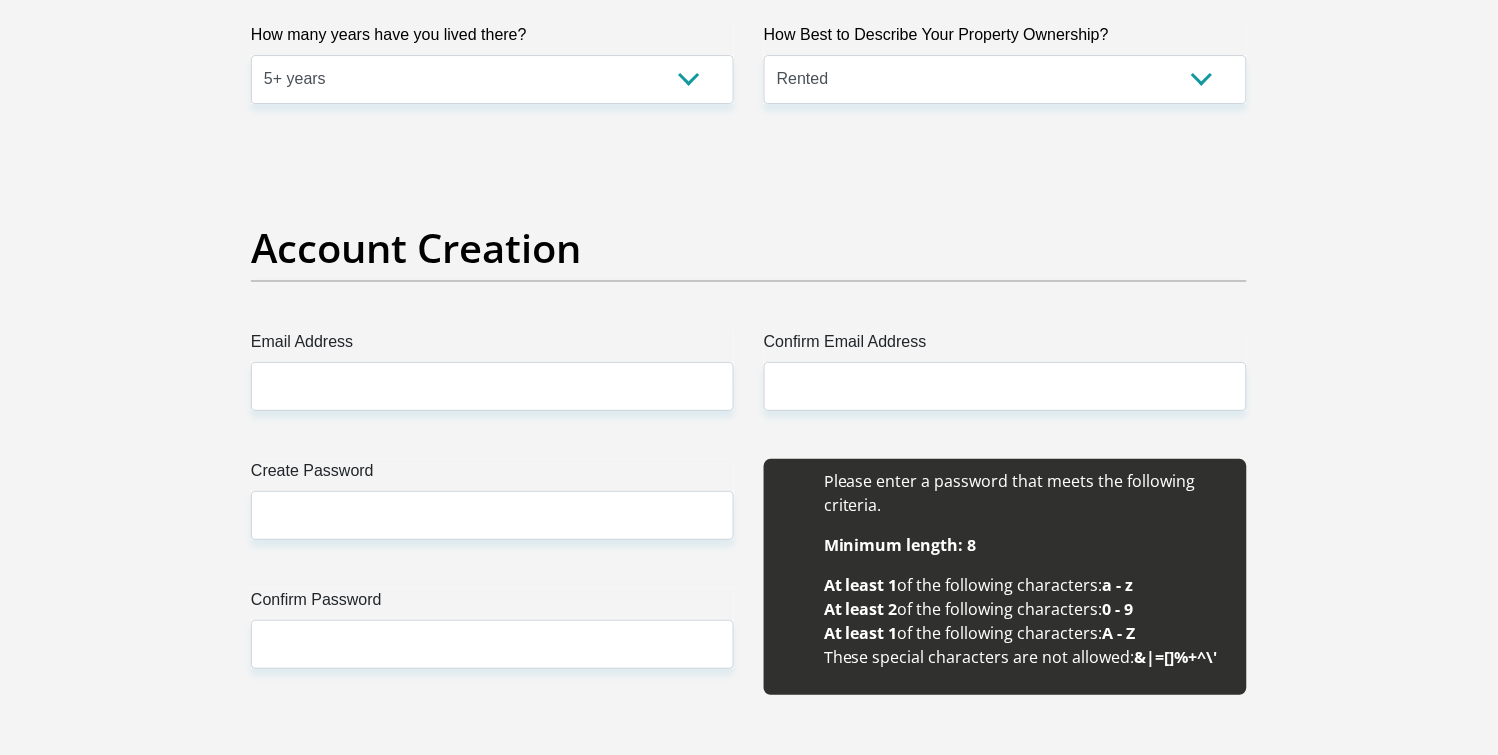 click on "Title
Mr
Ms
Mrs
Dr
[PERSON_NAME]
First Name
Mpilo
Surname
Mthuli
ID Number
9809156128089
Please input valid ID number
Race
Black
Coloured
Indian
White
Other
Contact Number
0744538158
Please input valid contact number
Nationality
[GEOGRAPHIC_DATA]
[GEOGRAPHIC_DATA]
[GEOGRAPHIC_DATA]  [GEOGRAPHIC_DATA]  [GEOGRAPHIC_DATA]" at bounding box center (749, 2064) 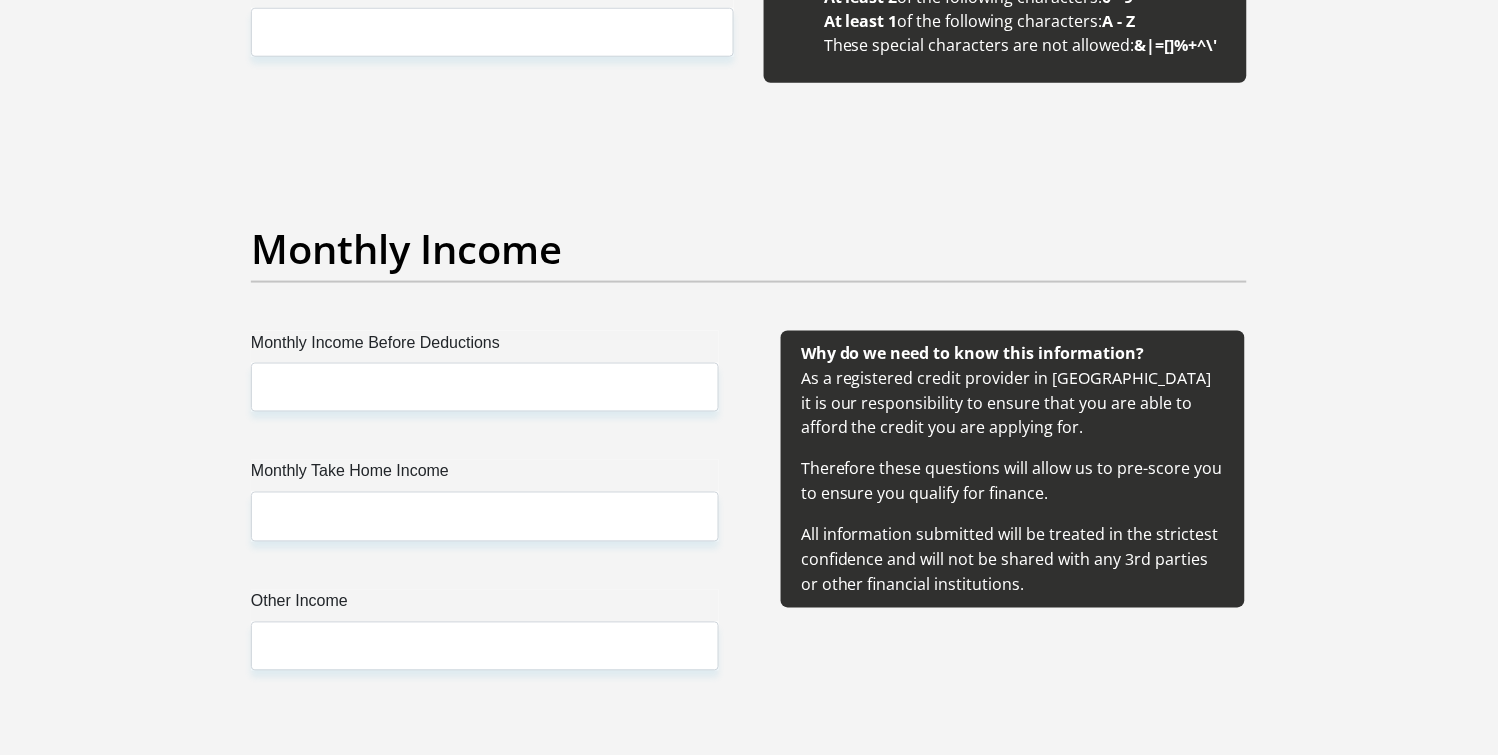 scroll, scrollTop: 2101, scrollLeft: 0, axis: vertical 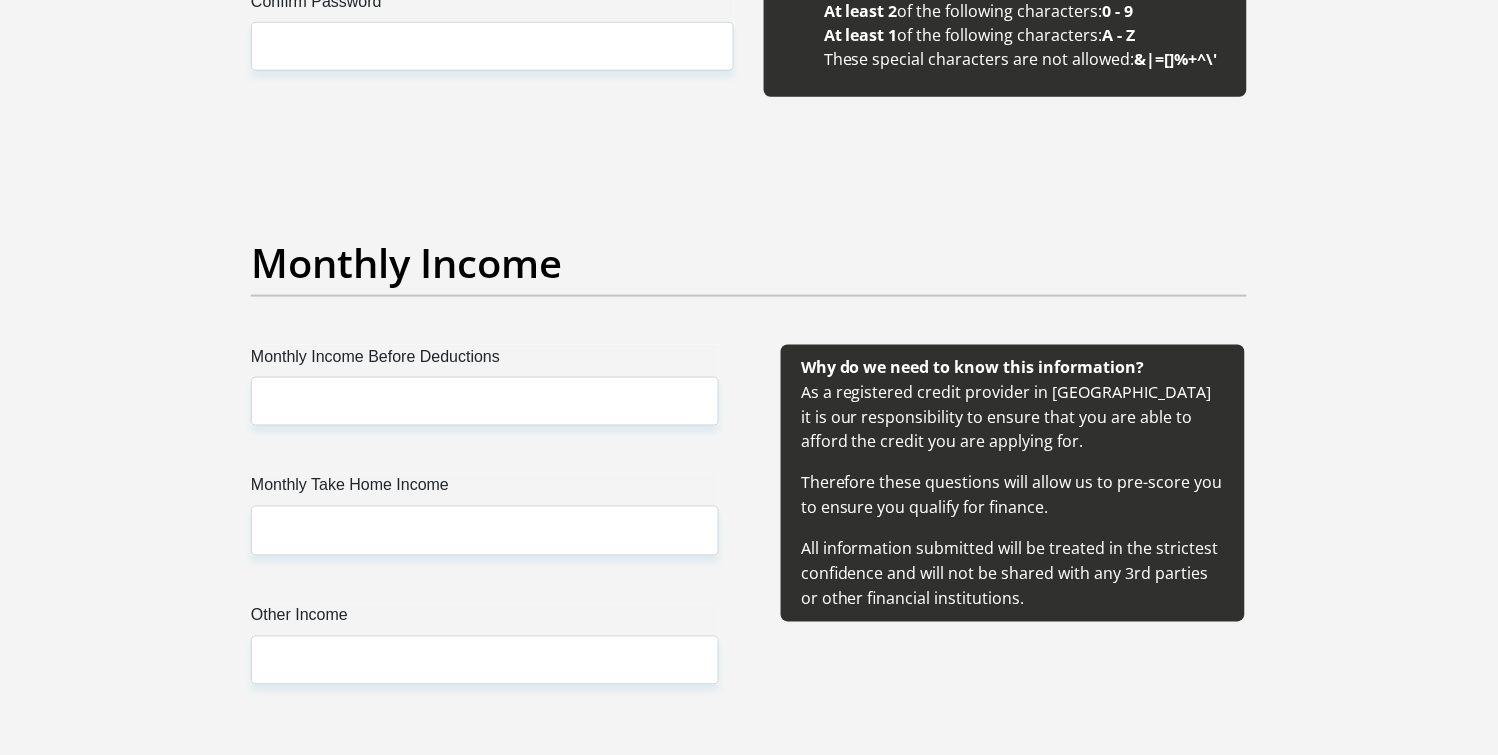 click on "Email Address" at bounding box center (492, -212) 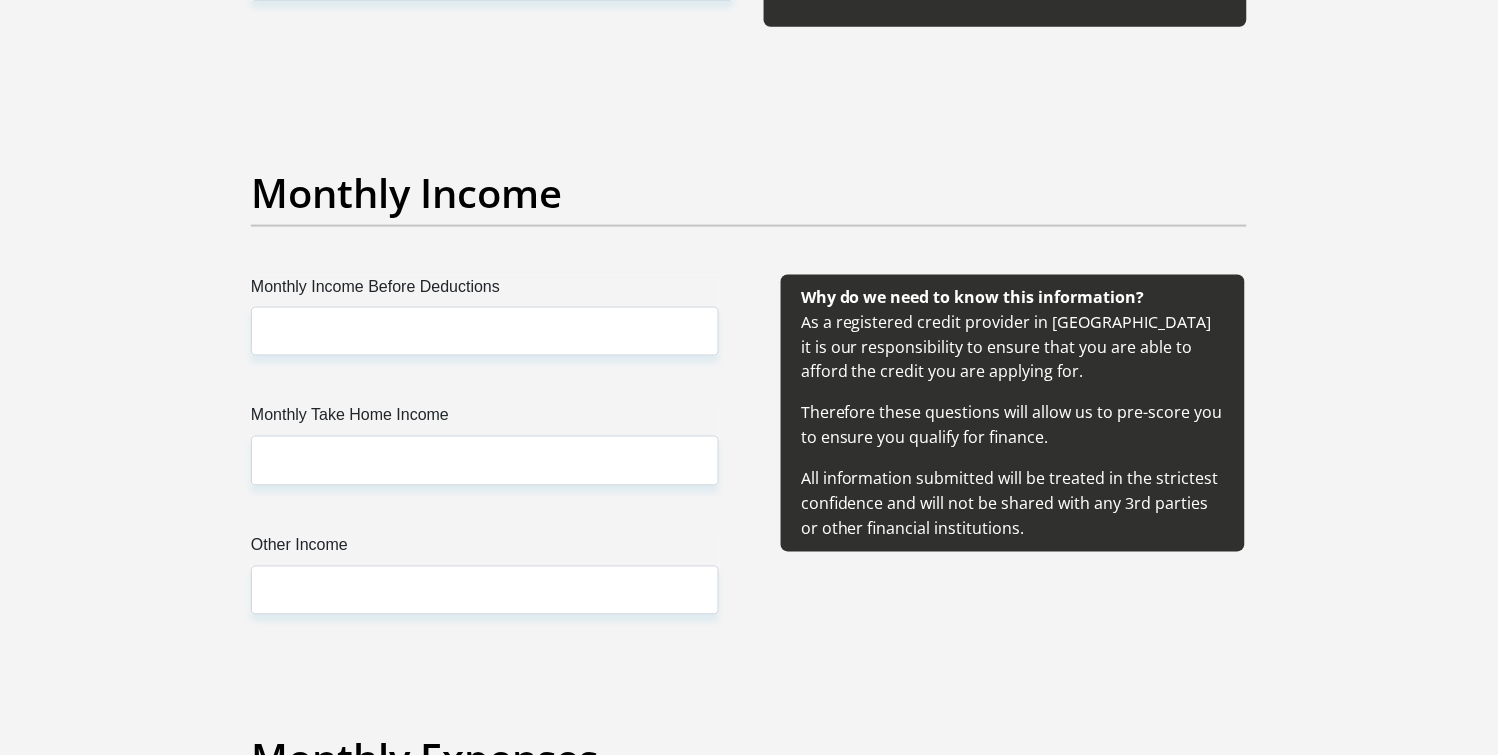 scroll, scrollTop: 2198, scrollLeft: 0, axis: vertical 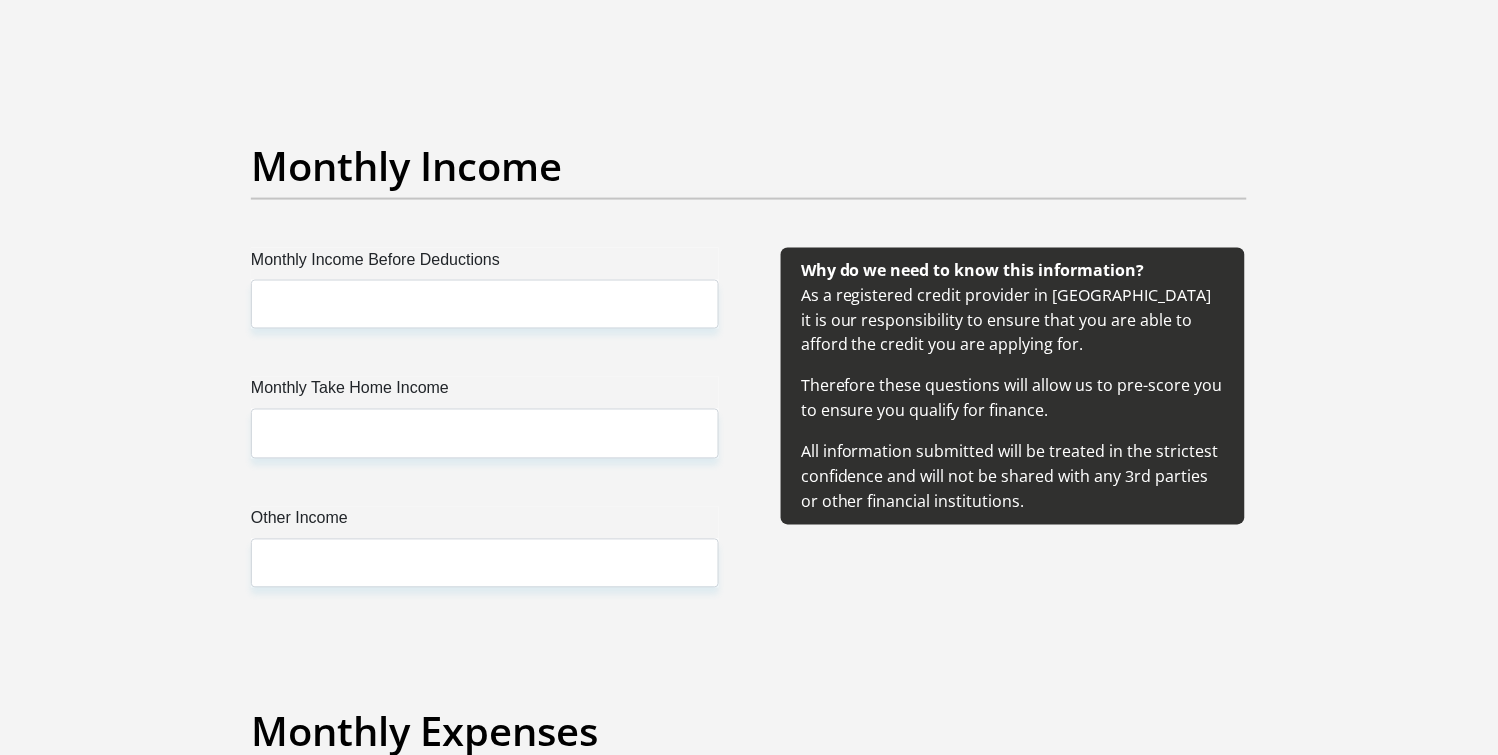 type on "Mpl8195819" 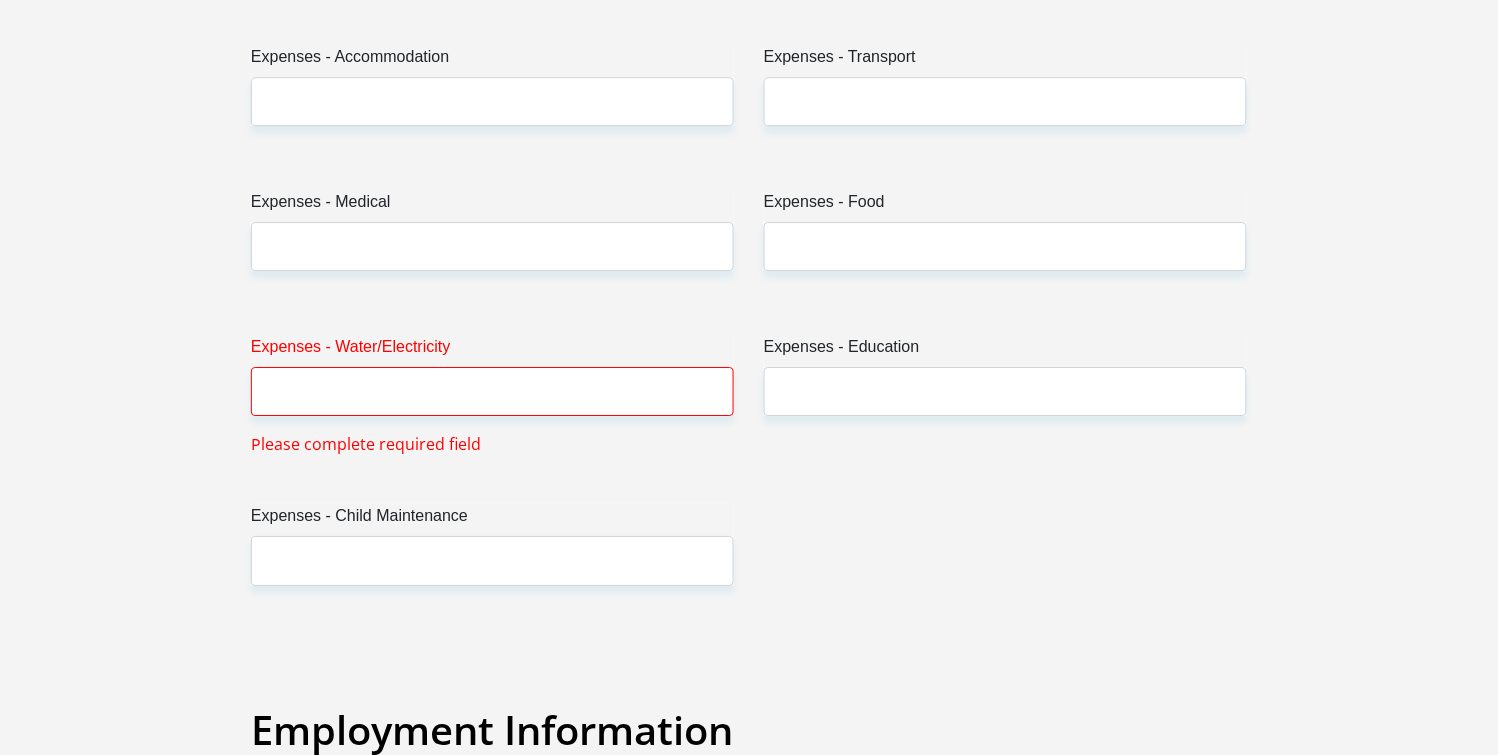 scroll, scrollTop: 3008, scrollLeft: 0, axis: vertical 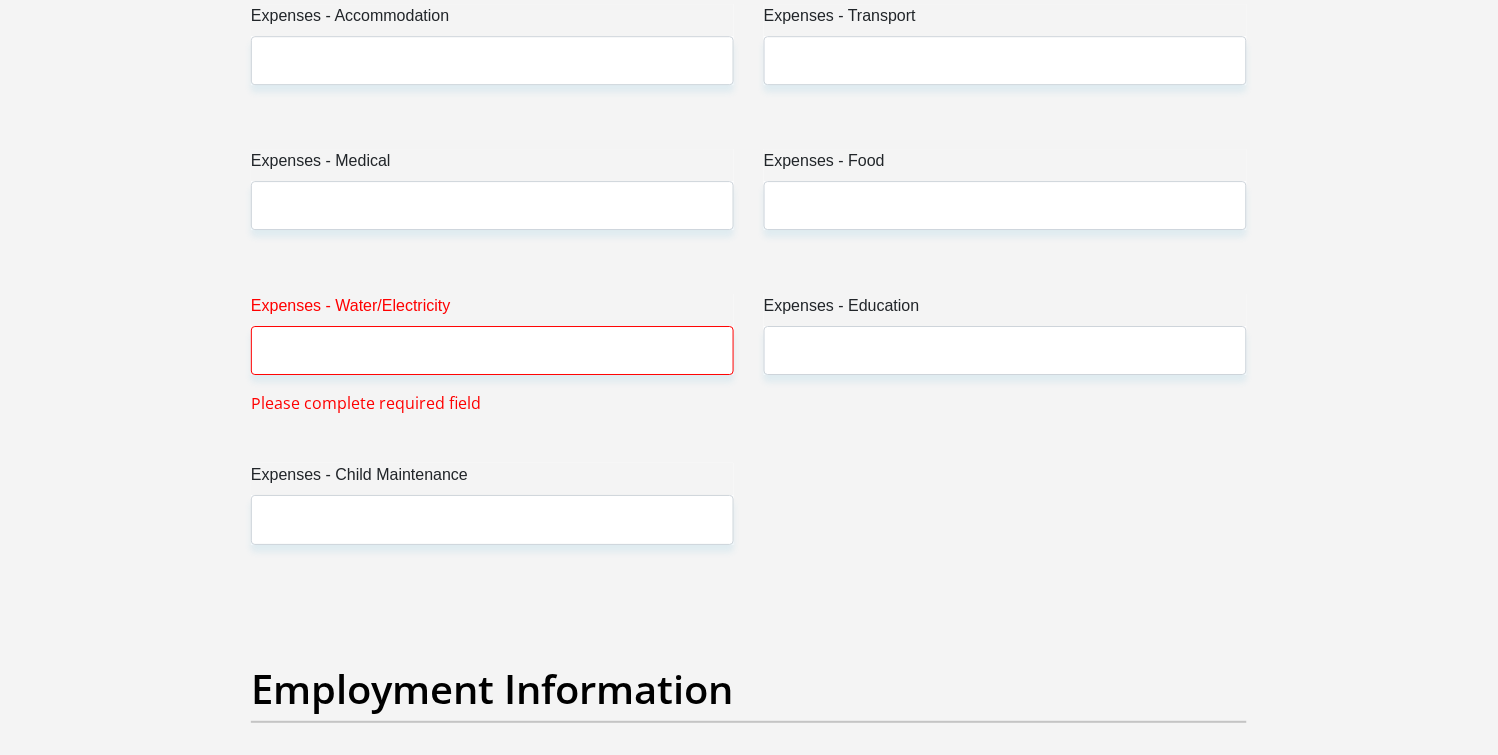 type on "Mpl8195819" 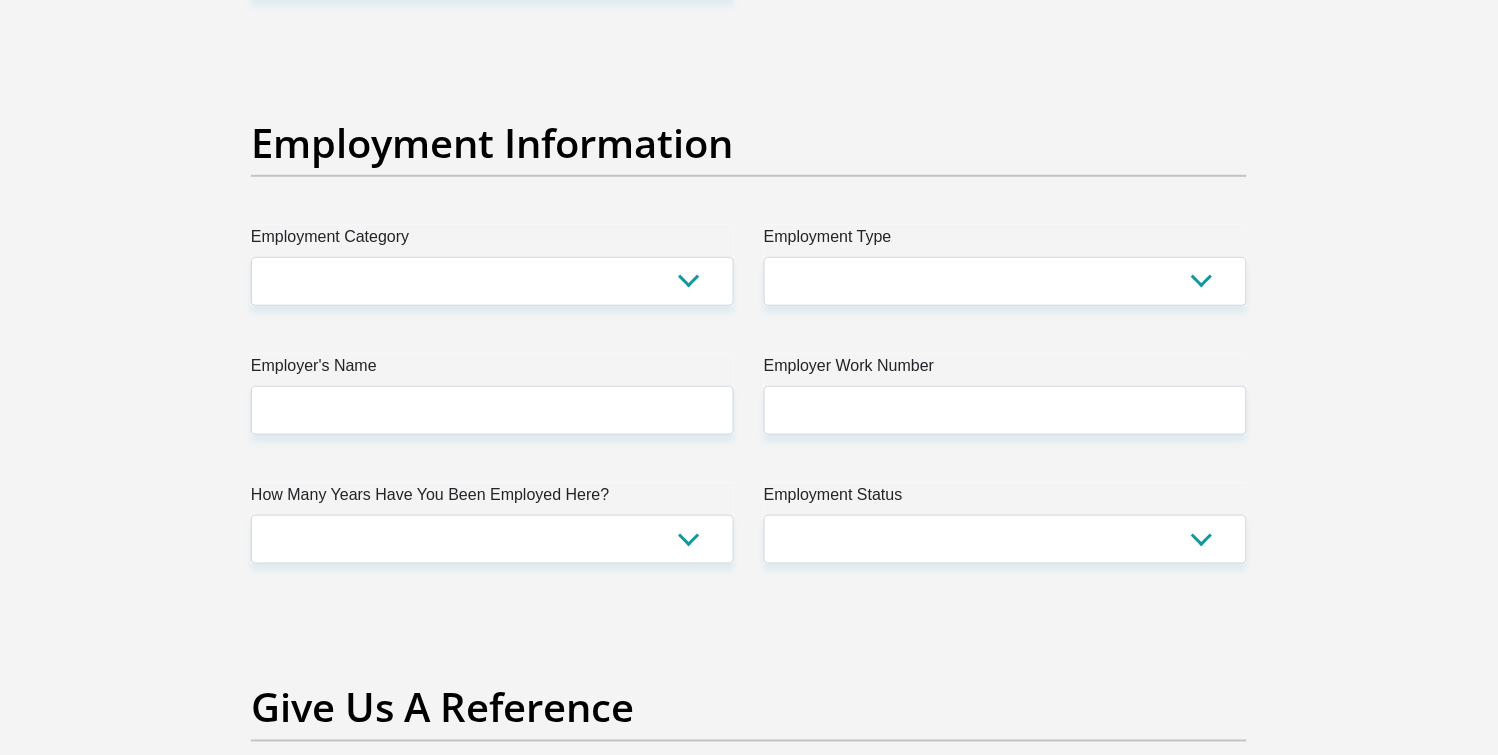 scroll, scrollTop: 3567, scrollLeft: 0, axis: vertical 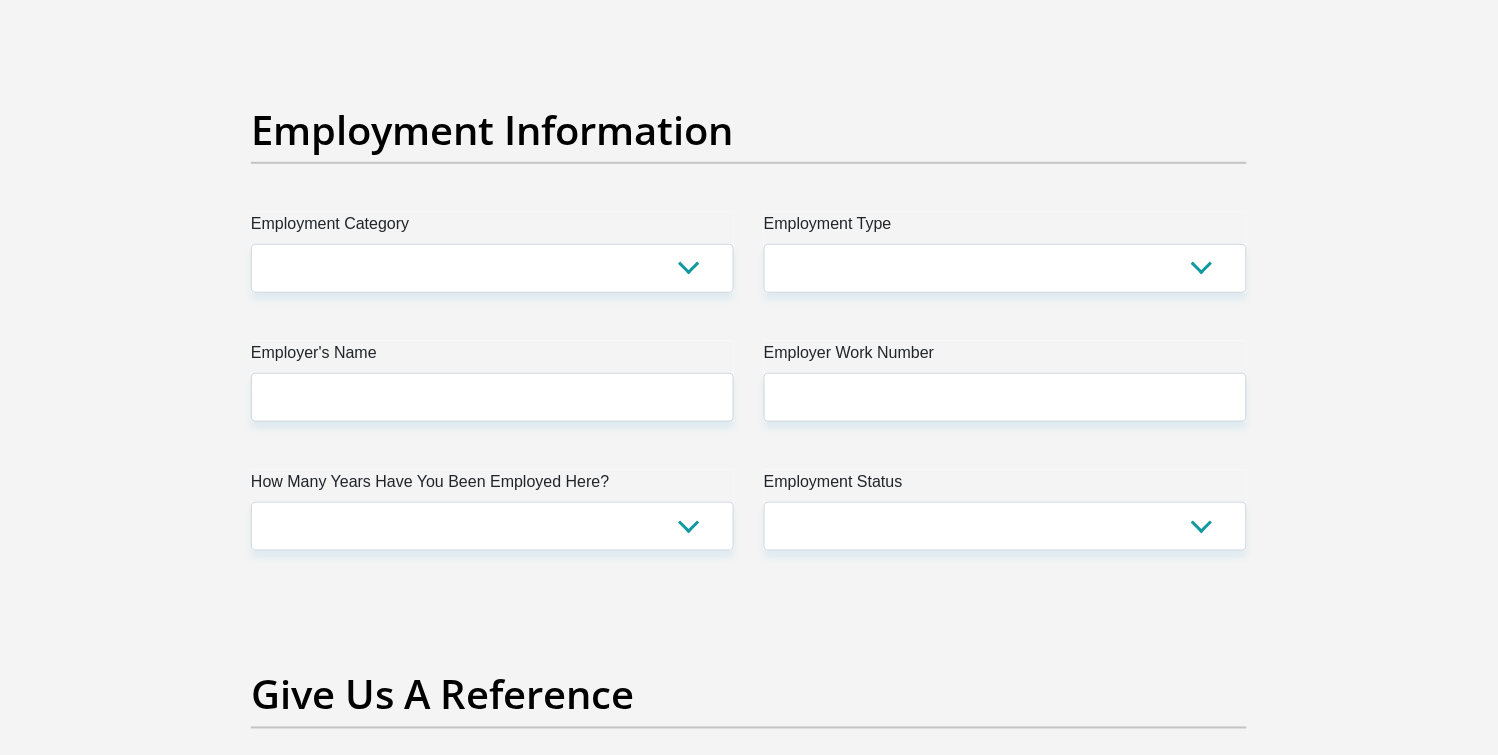 type on "6700" 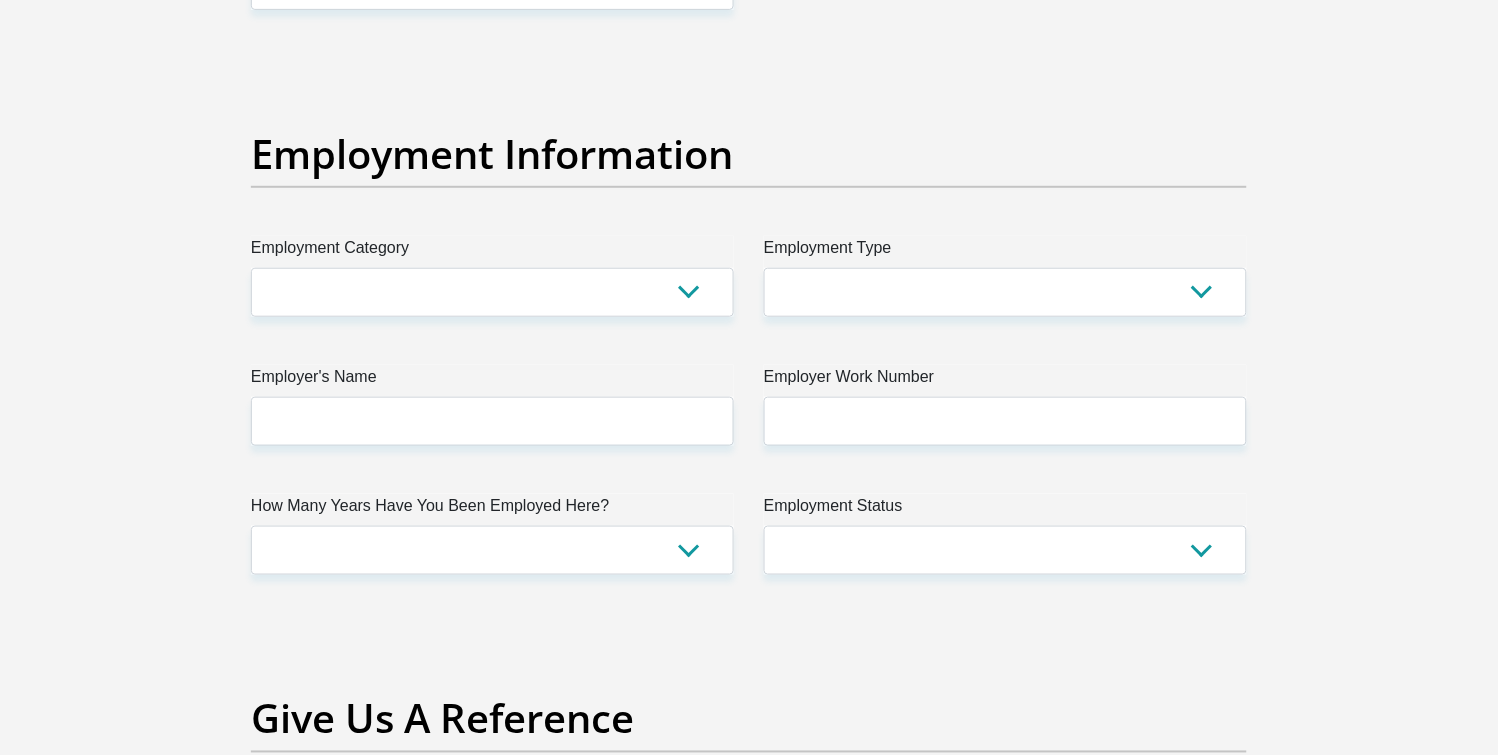 type on "2" 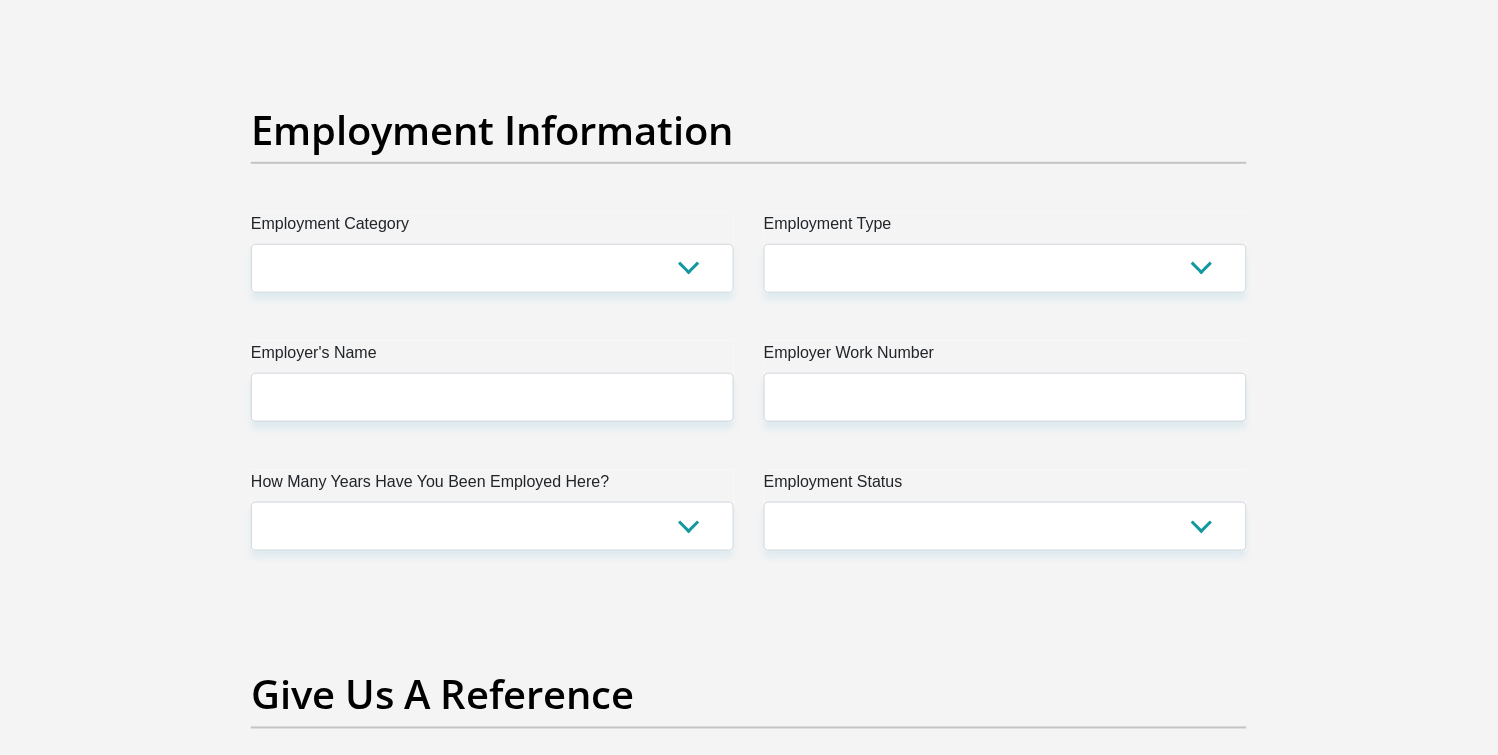 type on "2800" 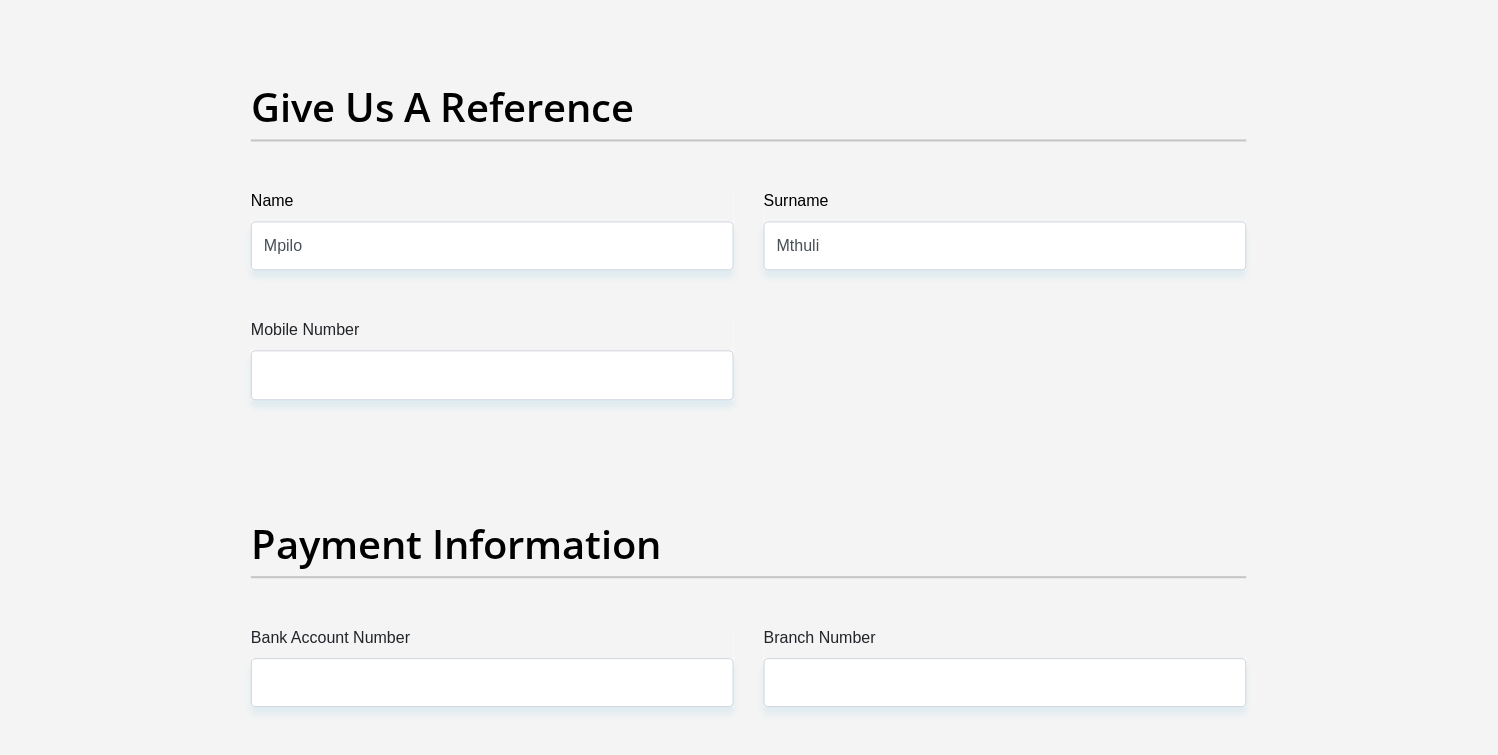 scroll, scrollTop: 4196, scrollLeft: 0, axis: vertical 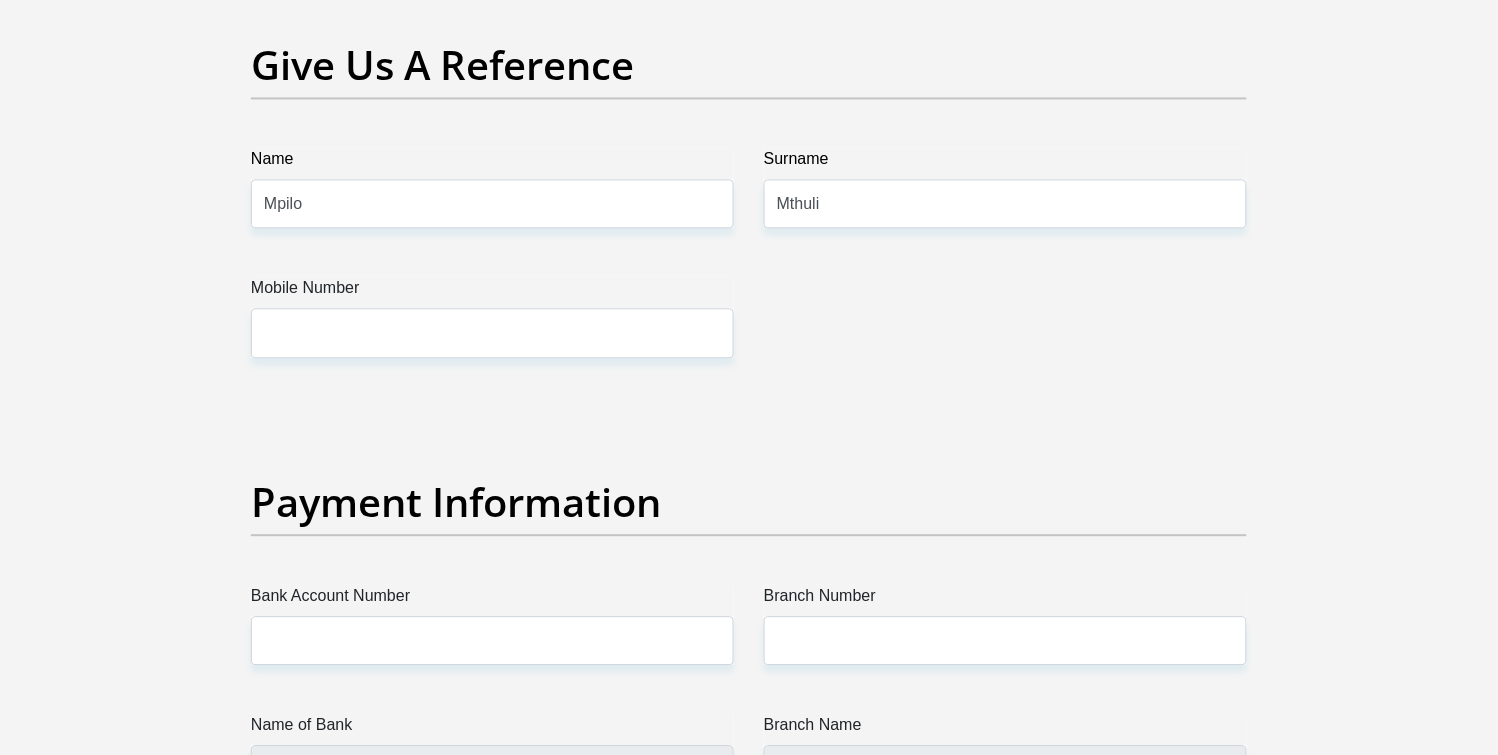 type on "1000" 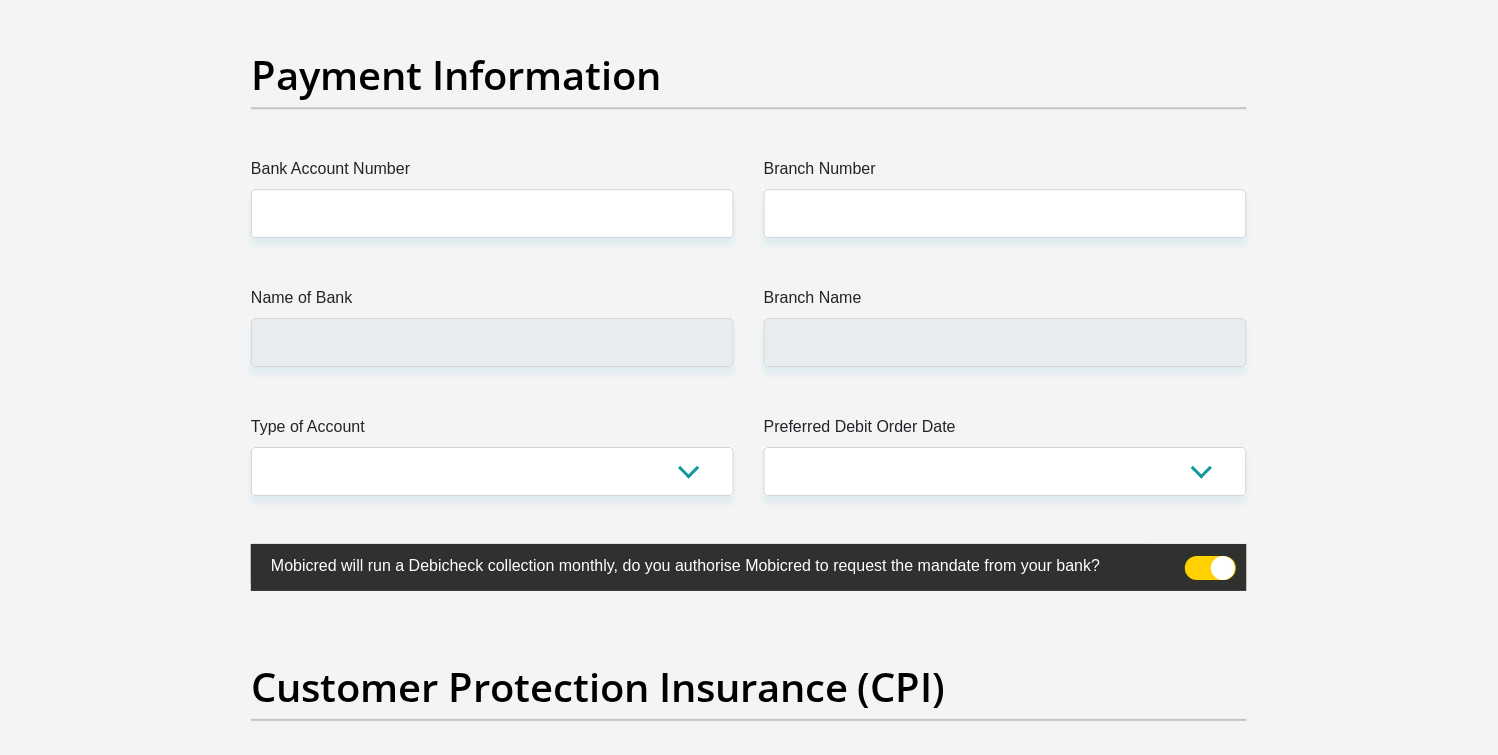 scroll, scrollTop: 4614, scrollLeft: 0, axis: vertical 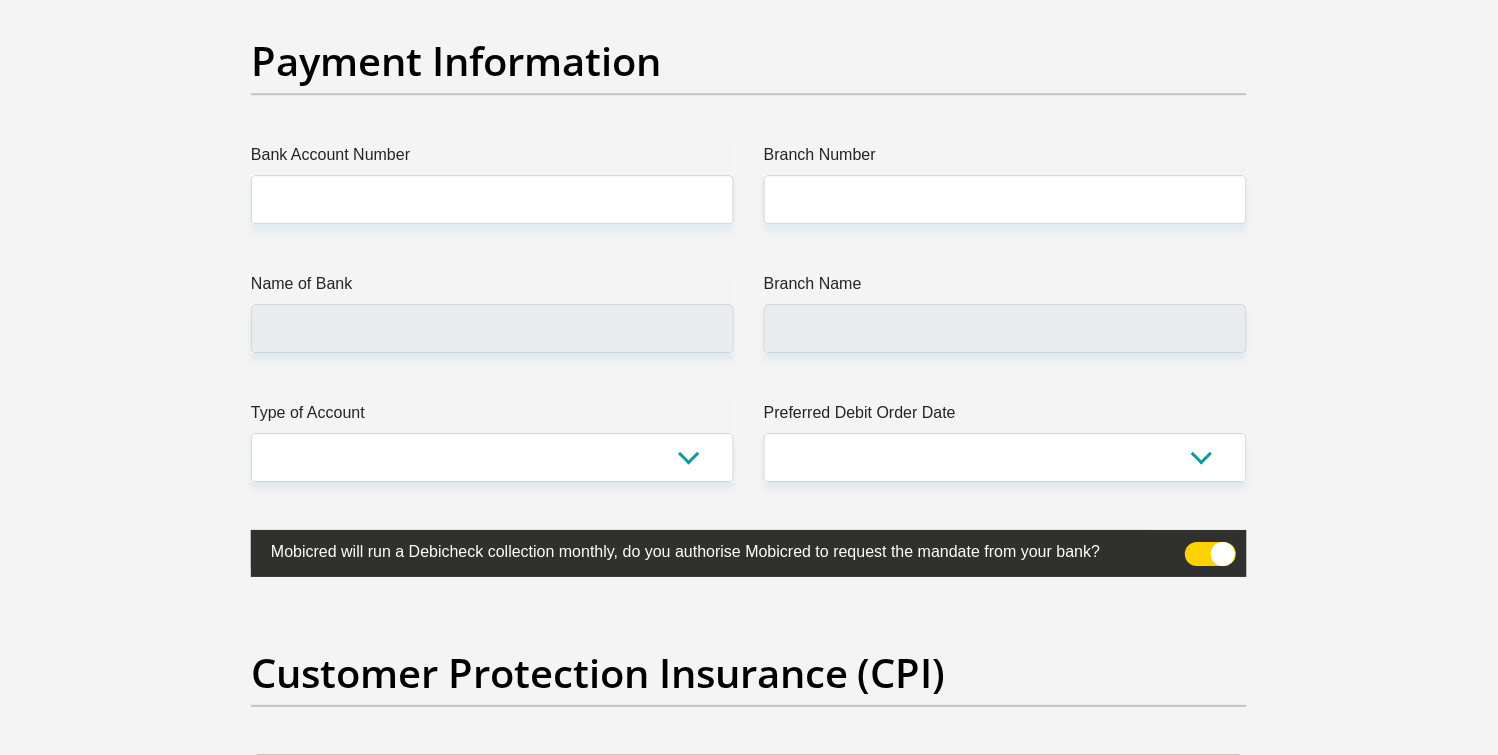 type on "500" 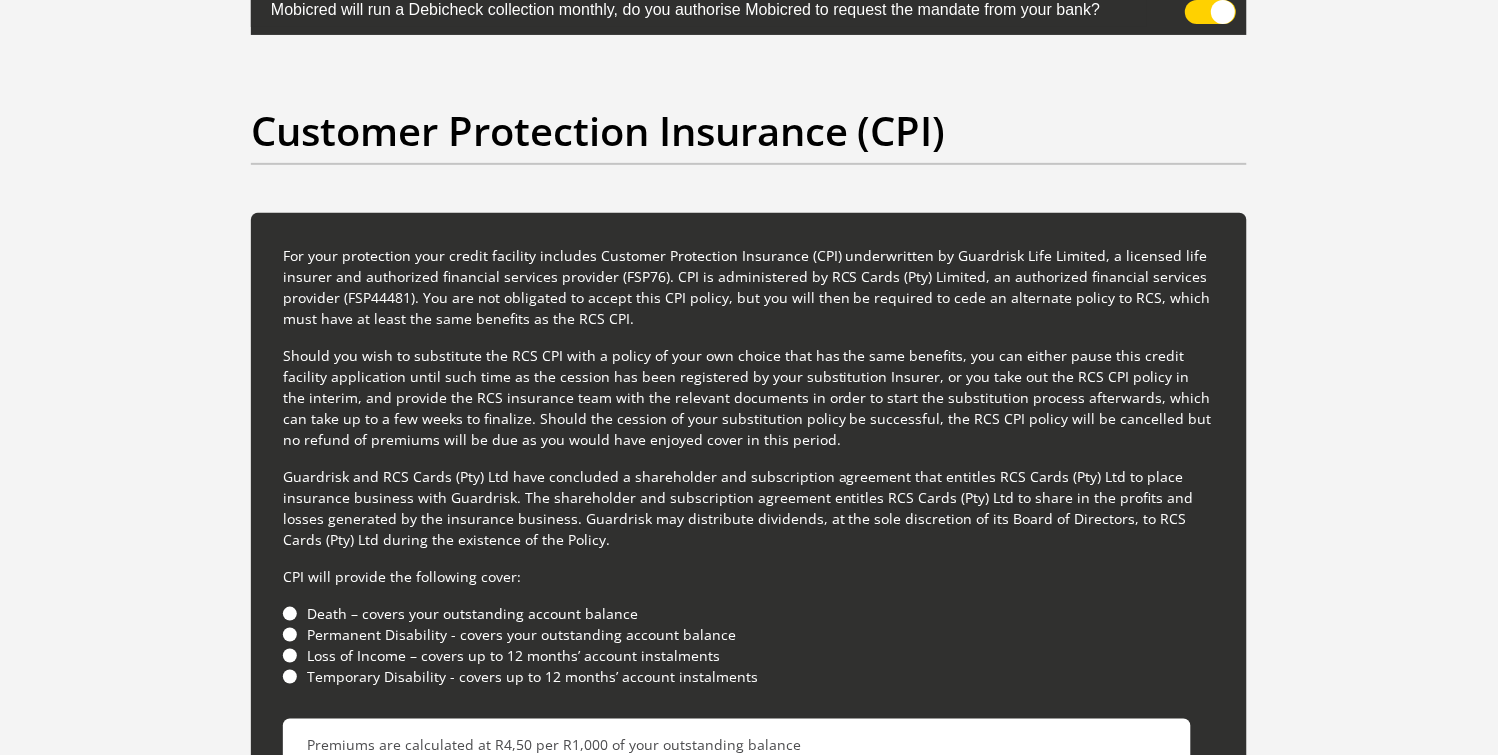 scroll, scrollTop: 5171, scrollLeft: 0, axis: vertical 